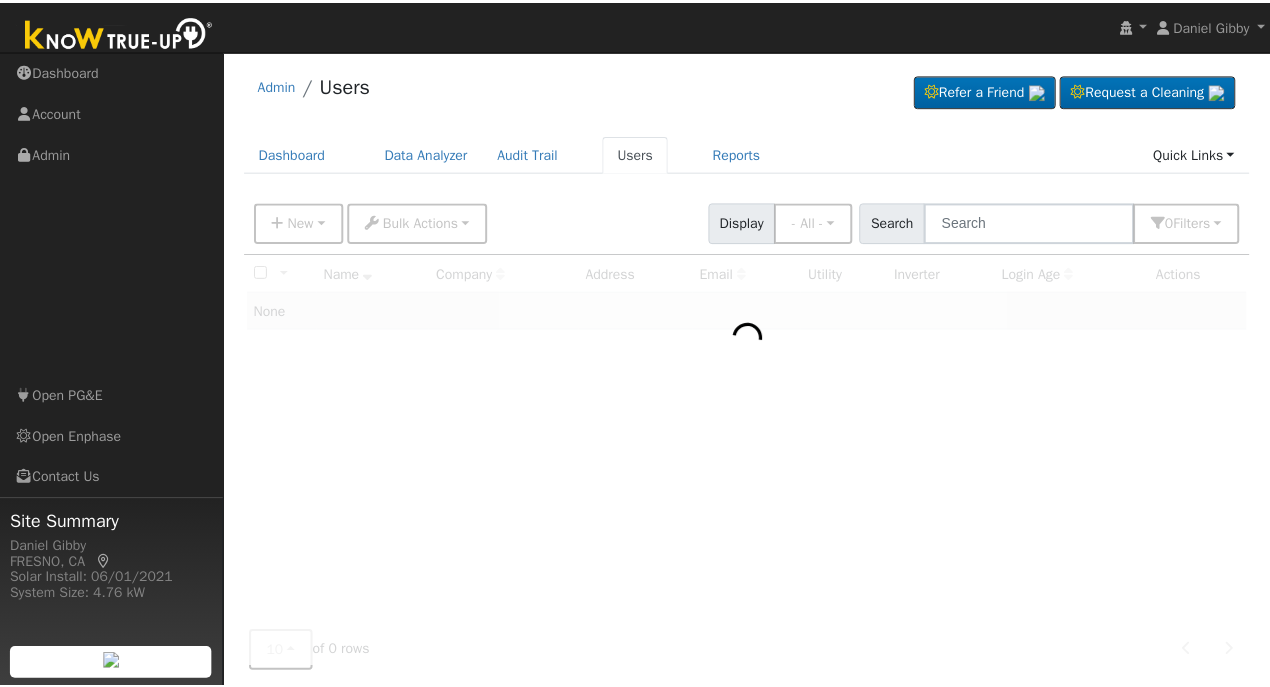 scroll, scrollTop: 0, scrollLeft: 0, axis: both 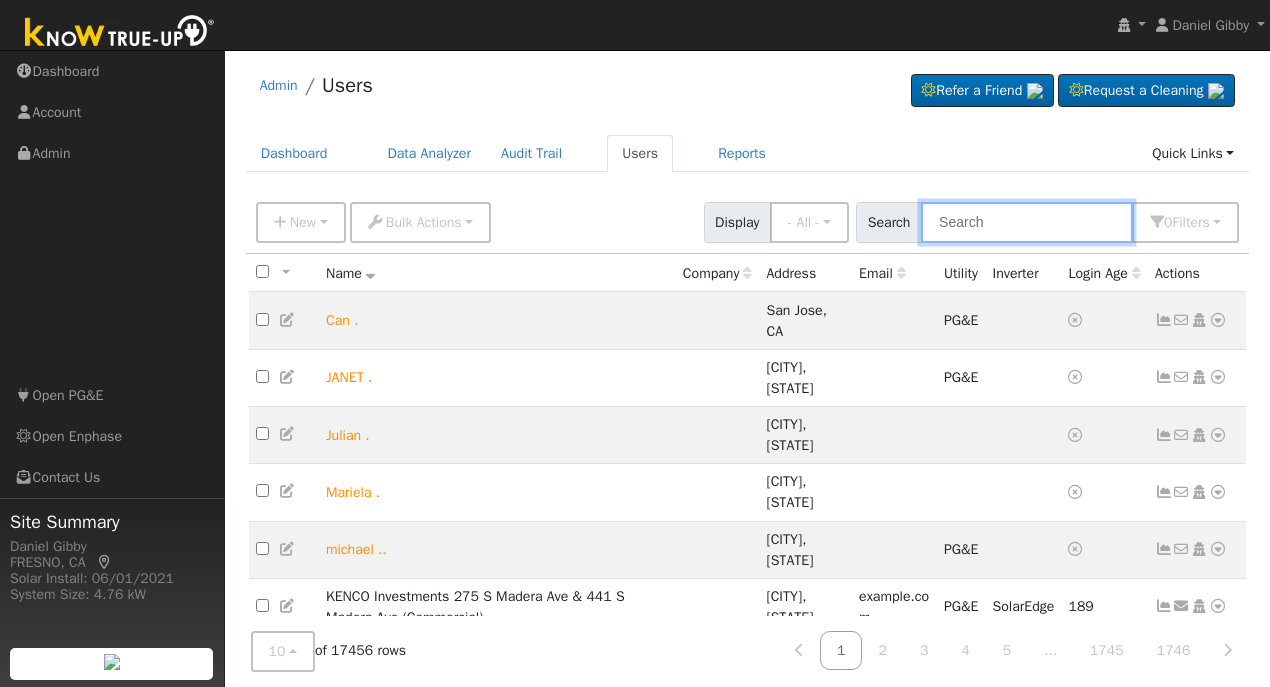 drag, startPoint x: 1003, startPoint y: 240, endPoint x: 1006, endPoint y: 230, distance: 10.440307 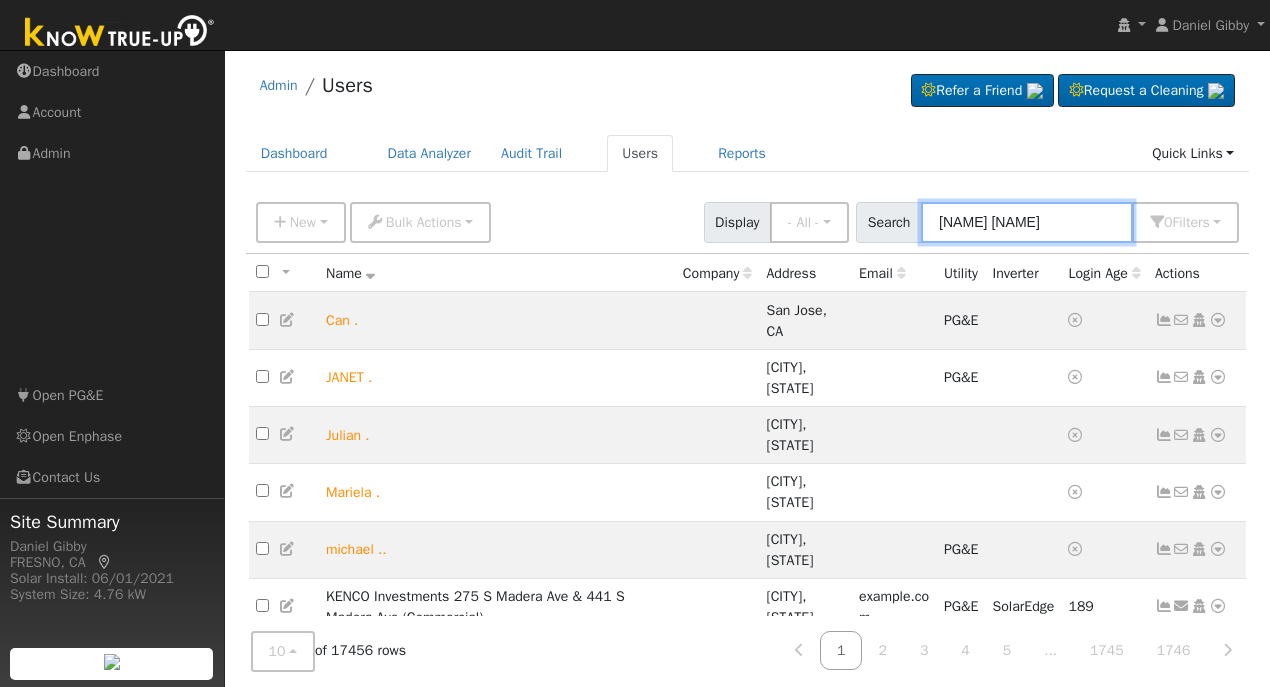 type on "maria martinez" 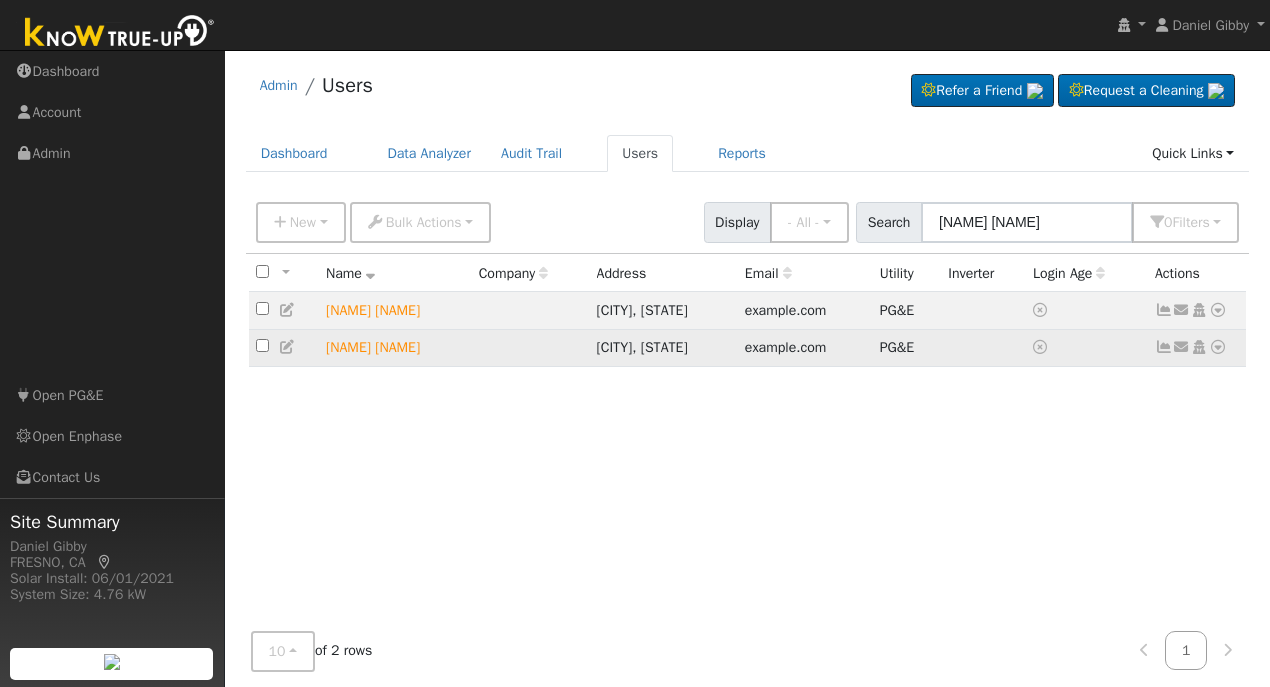 click at bounding box center (1218, 347) 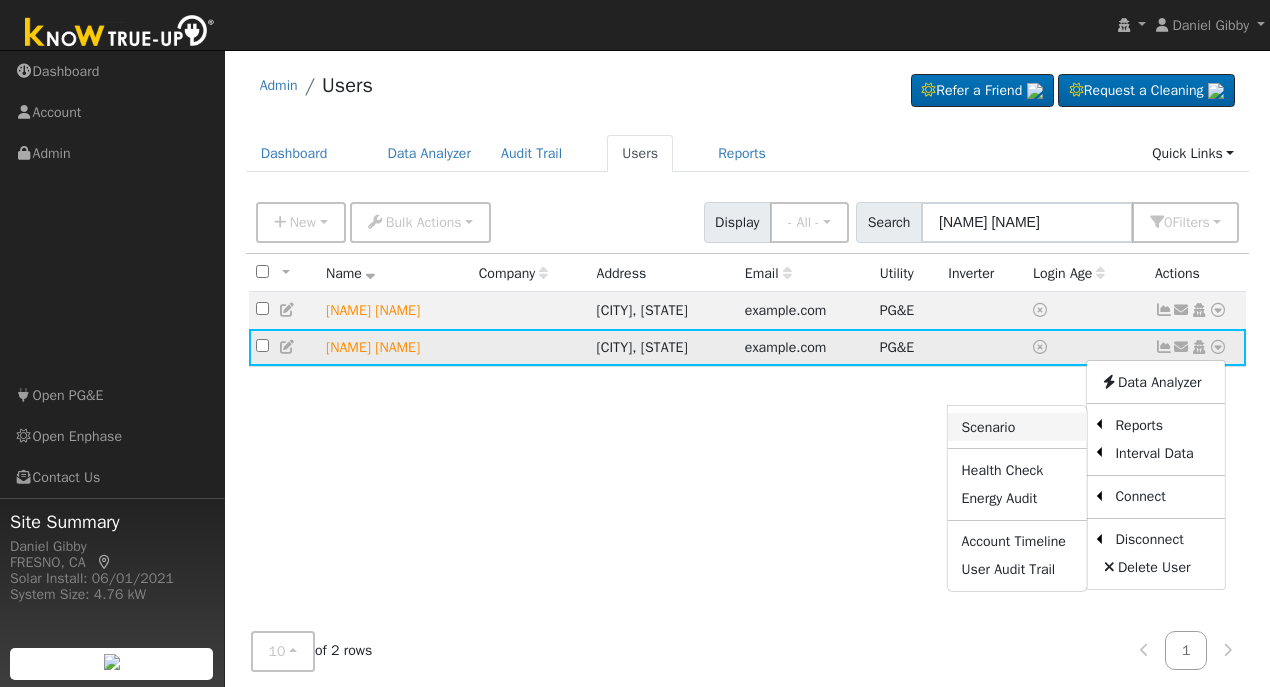 click on "Scenario" at bounding box center [1017, 427] 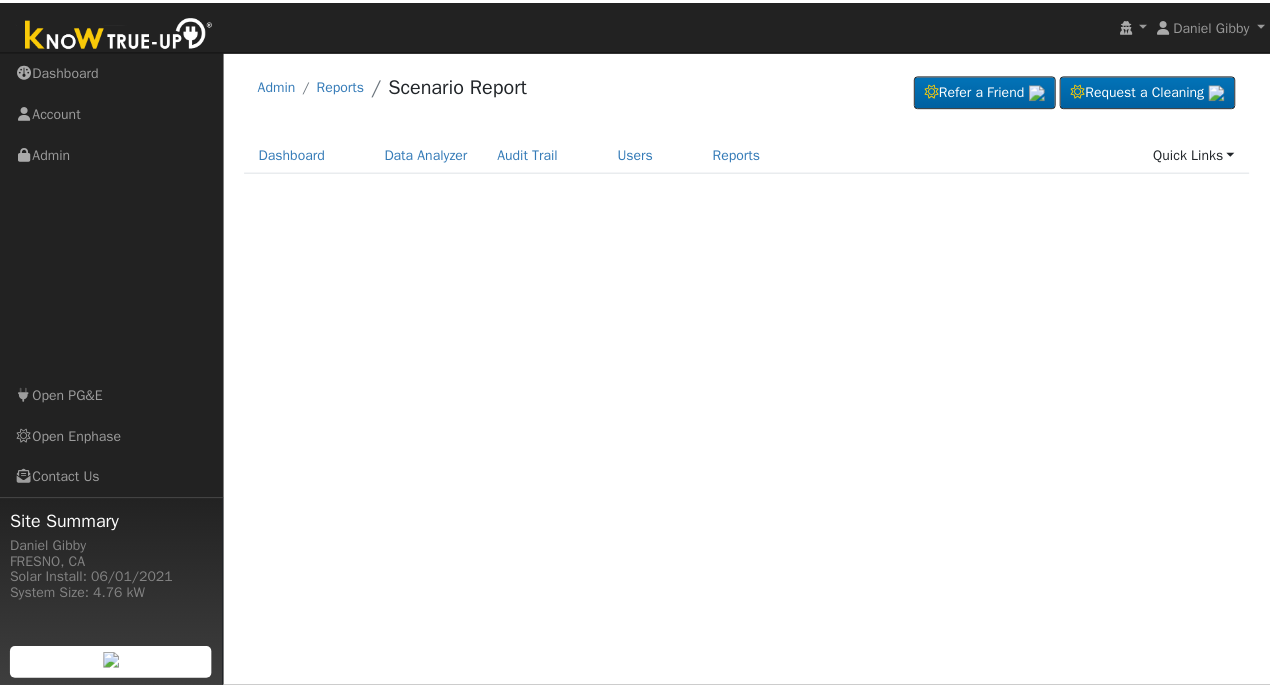 scroll, scrollTop: 0, scrollLeft: 0, axis: both 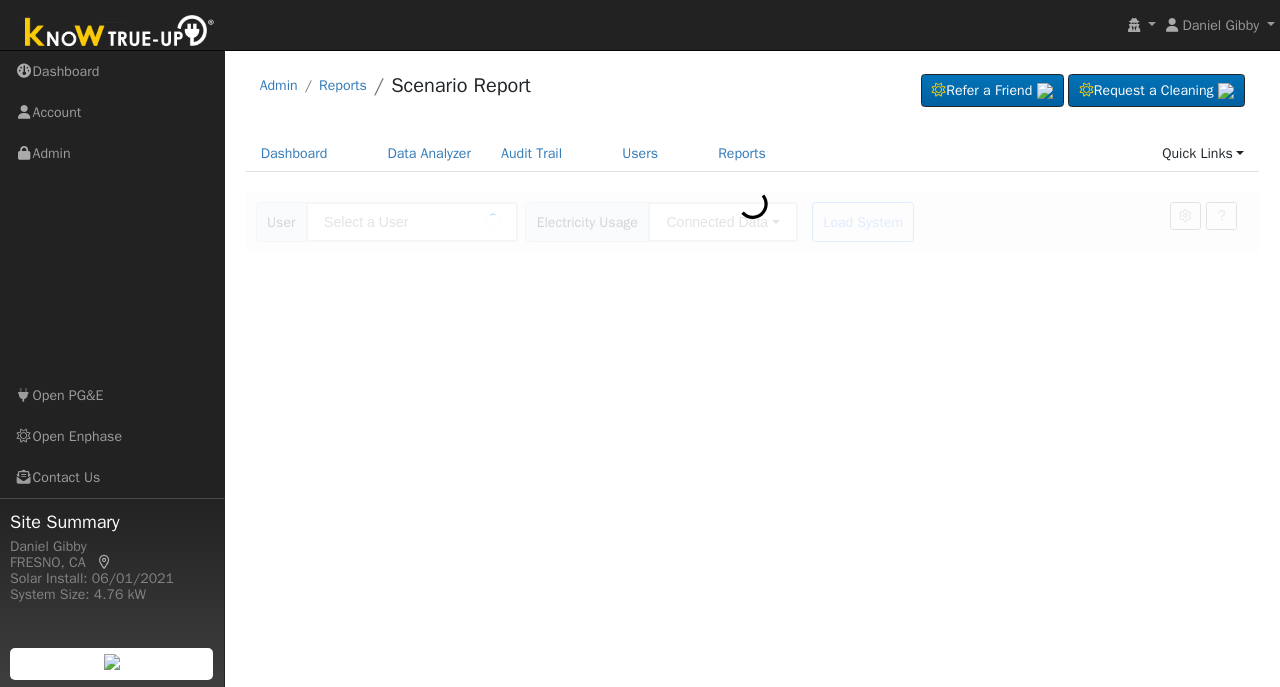 type on "[FIRST] [LAST]" 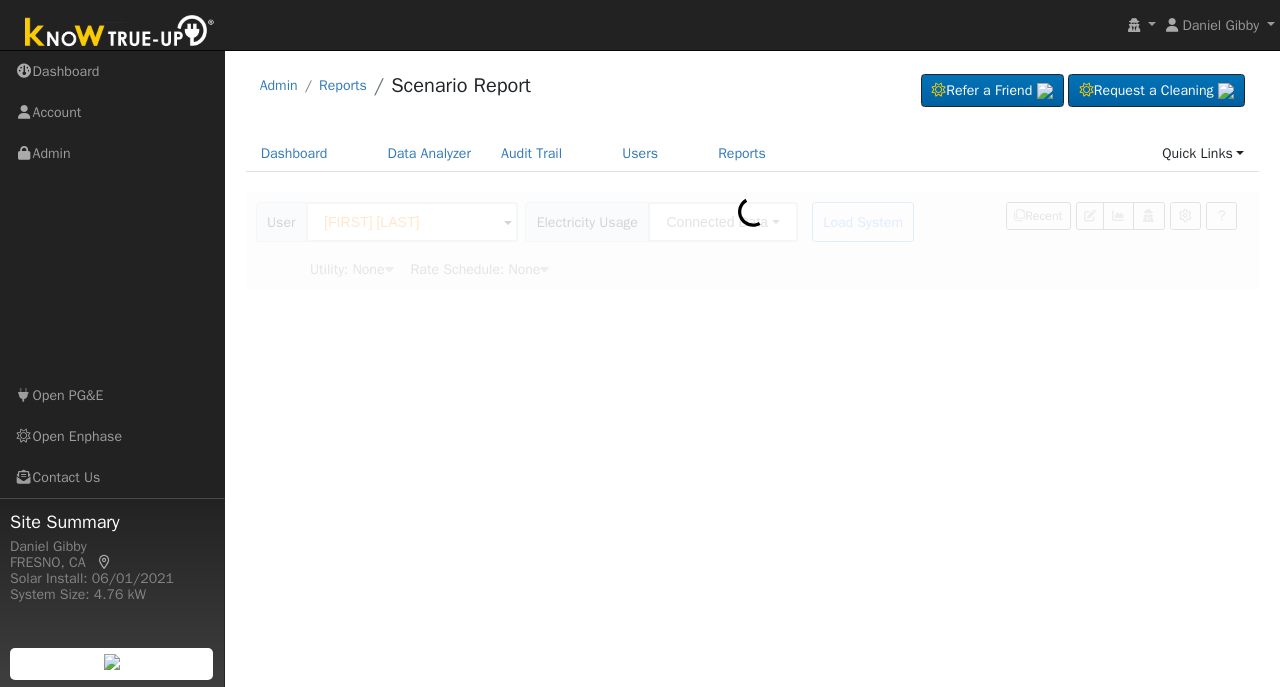type on "Pacific Gas & Electric" 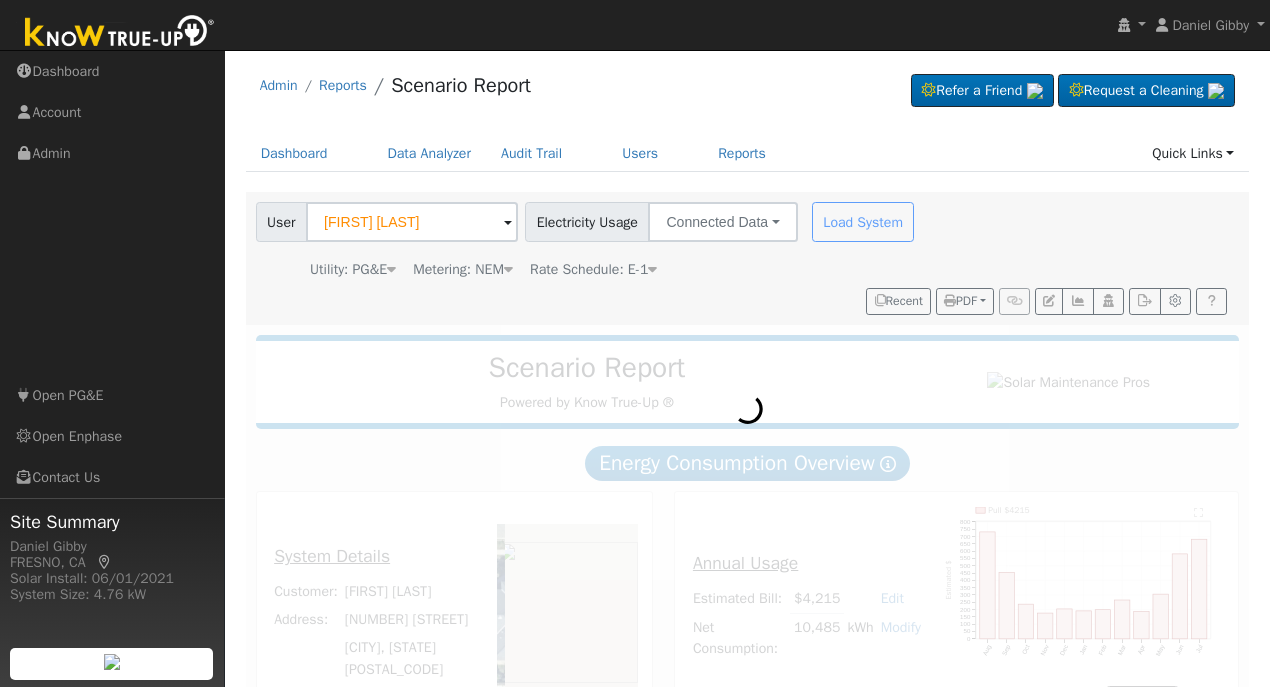 click on "Rate Schedule: E-1" at bounding box center [593, 269] 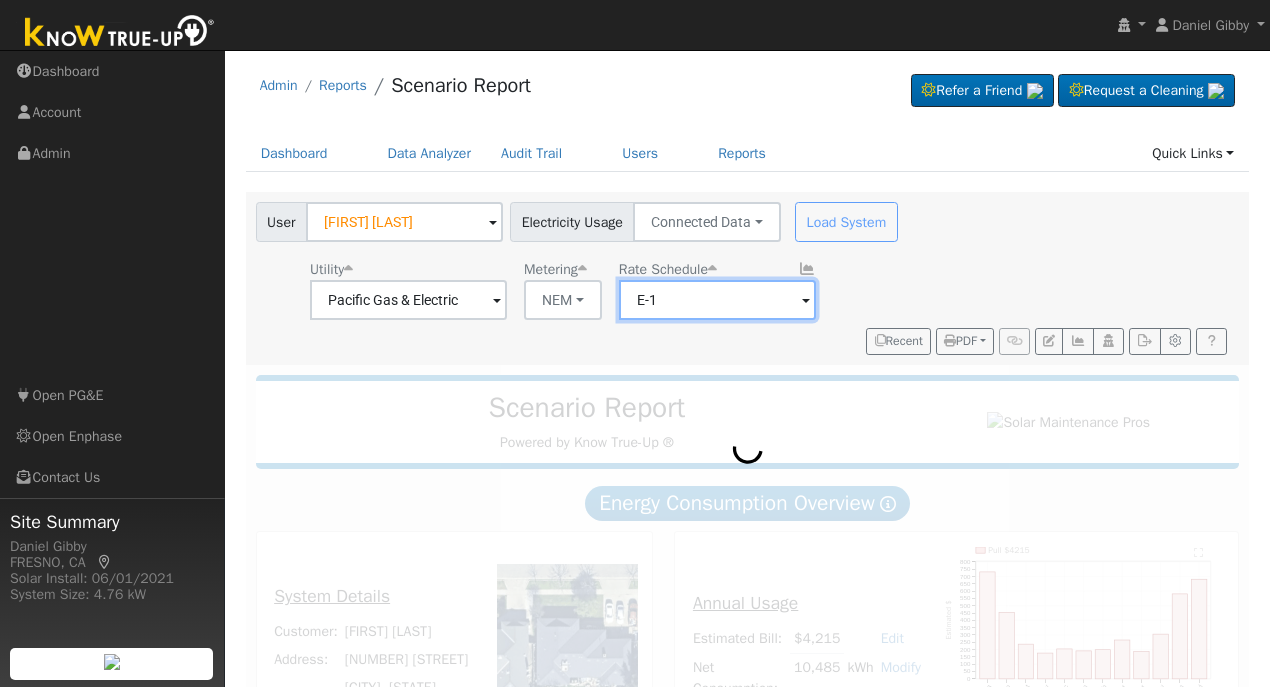 click on "E-1" at bounding box center (408, 300) 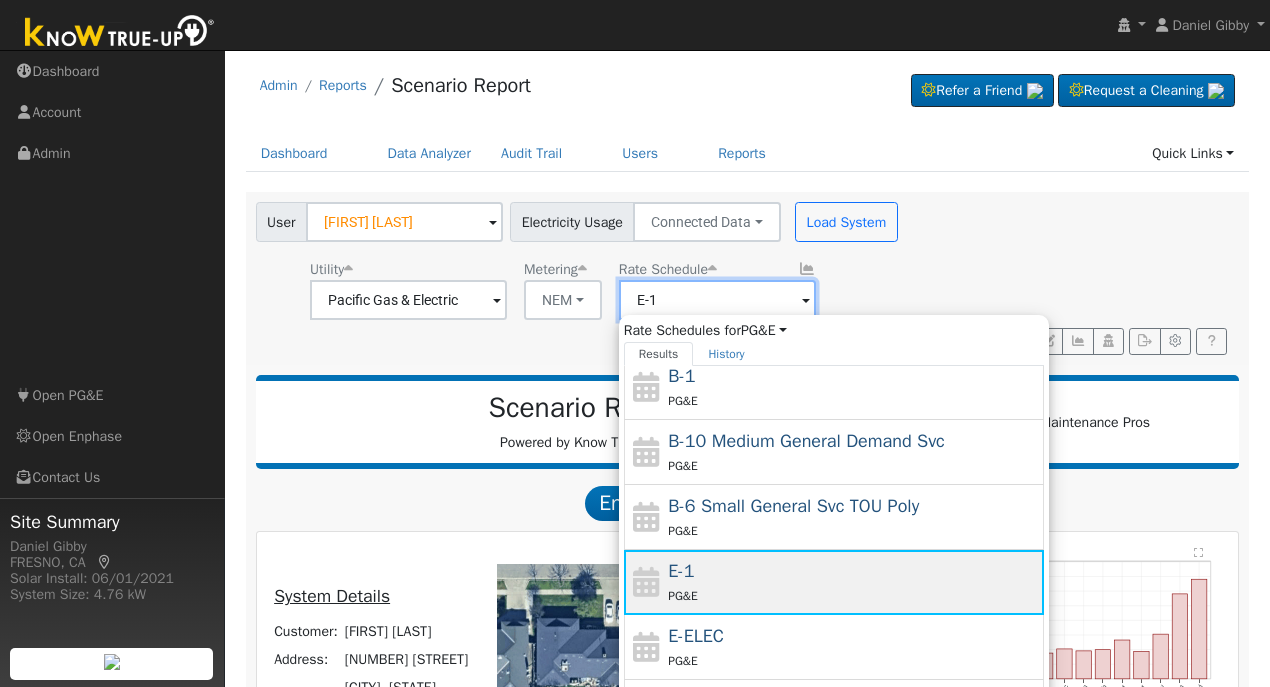 scroll, scrollTop: 214, scrollLeft: 0, axis: vertical 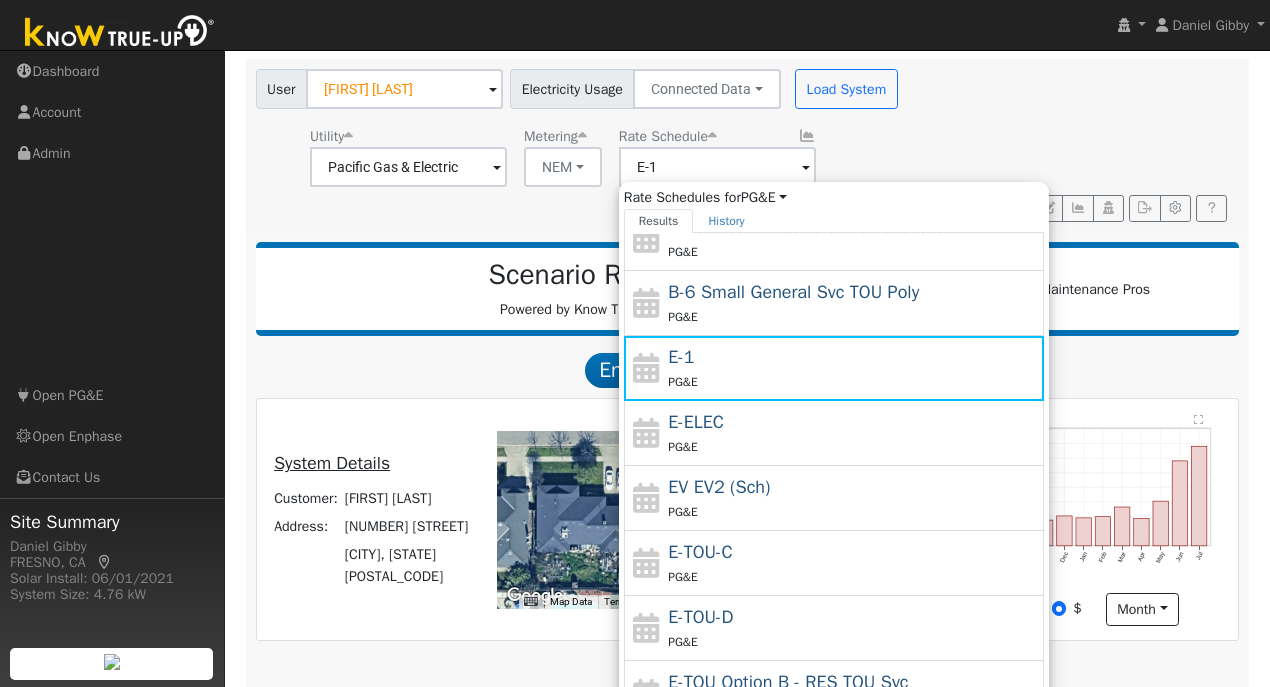 click on "PG&E" at bounding box center (853, 576) 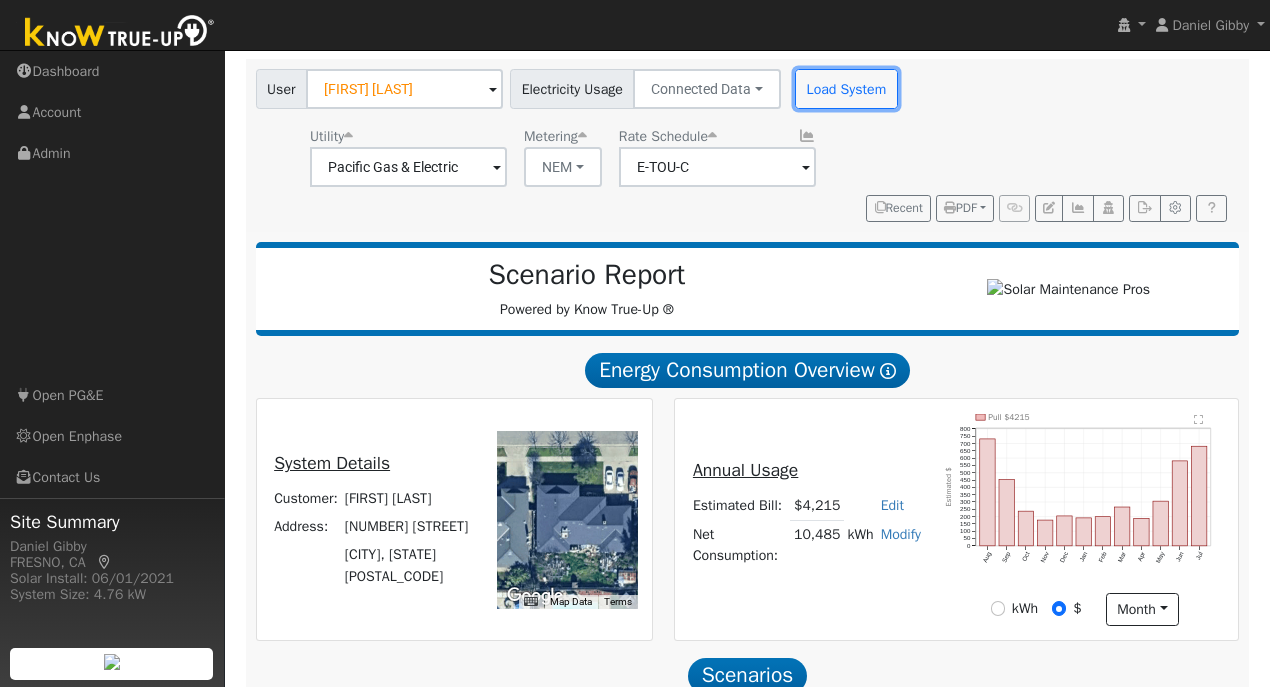 click on "Load System" at bounding box center [846, 89] 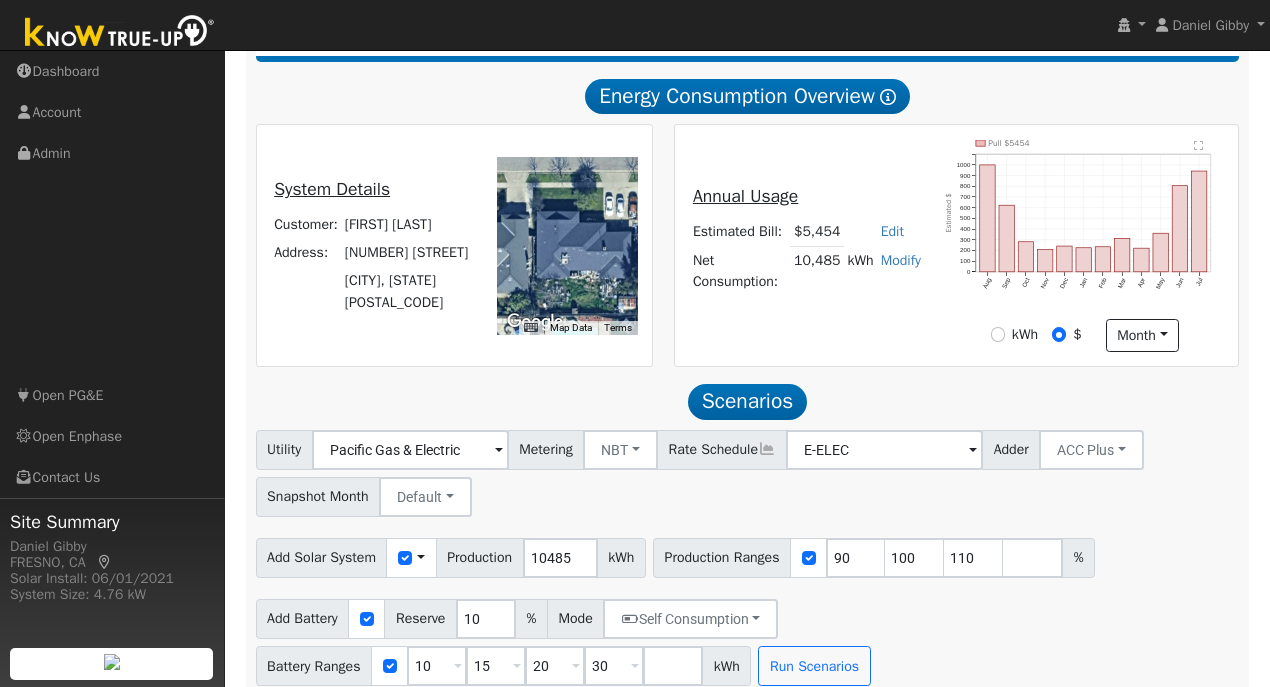 scroll, scrollTop: 390, scrollLeft: 0, axis: vertical 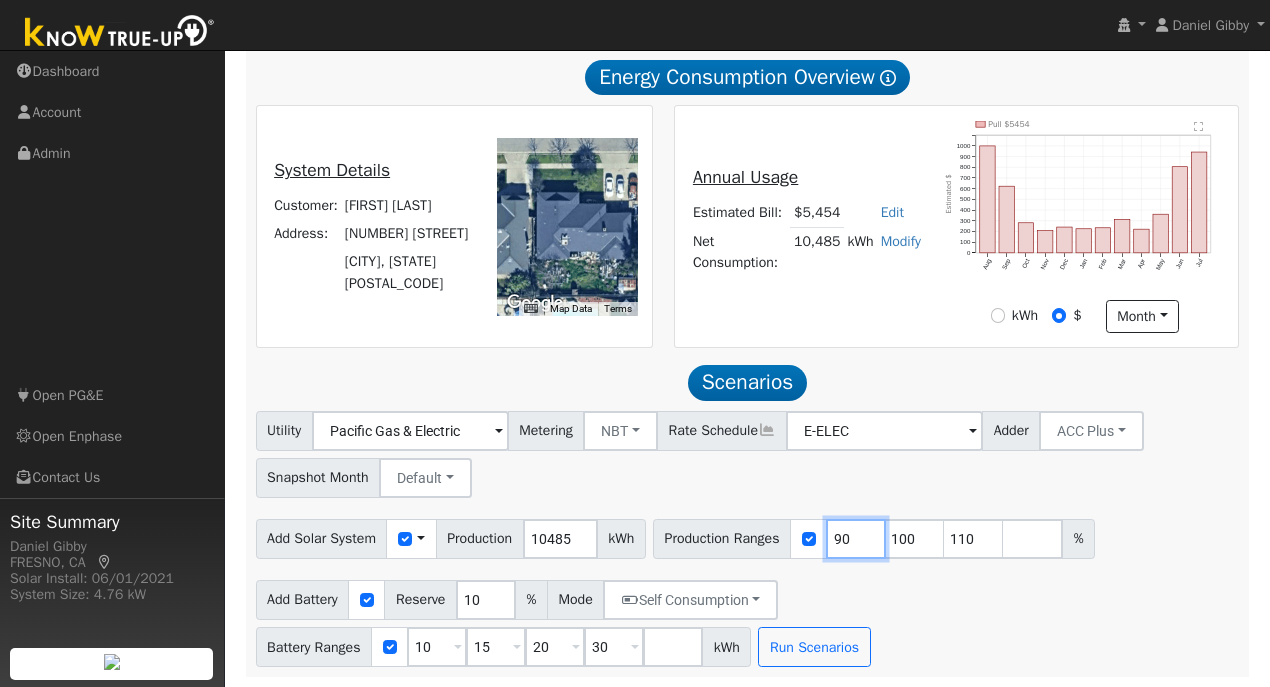 click on "90" at bounding box center [856, 539] 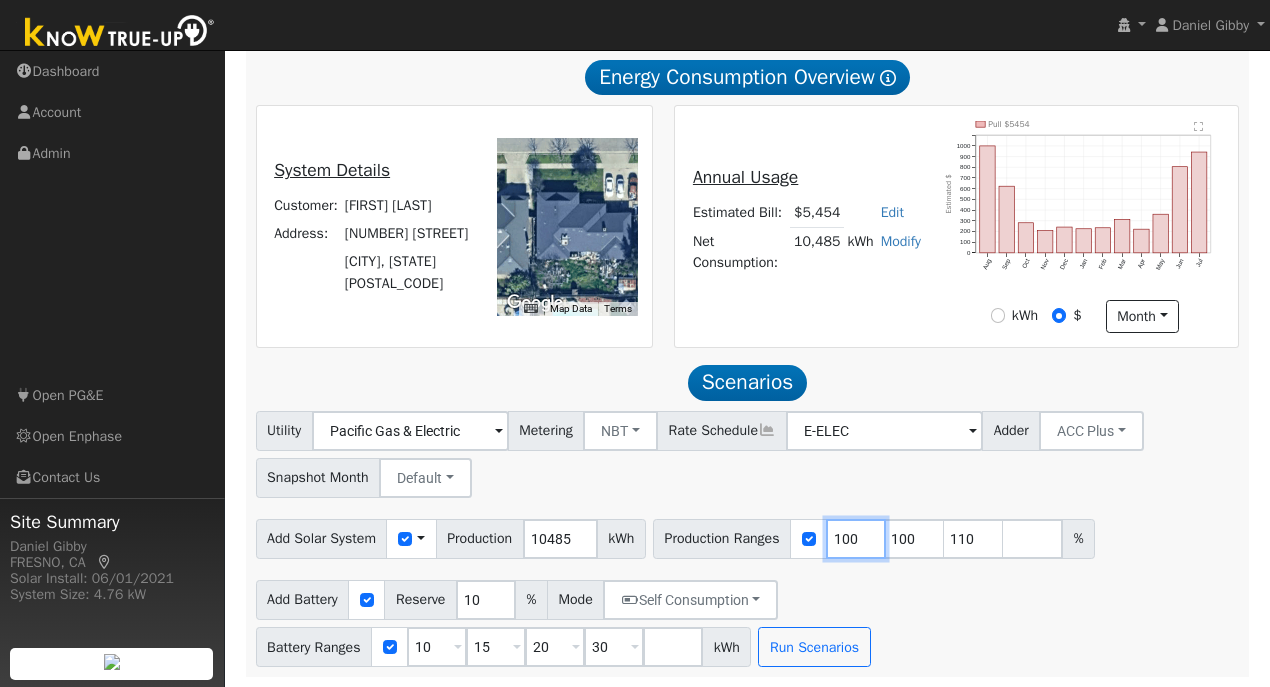type on "110" 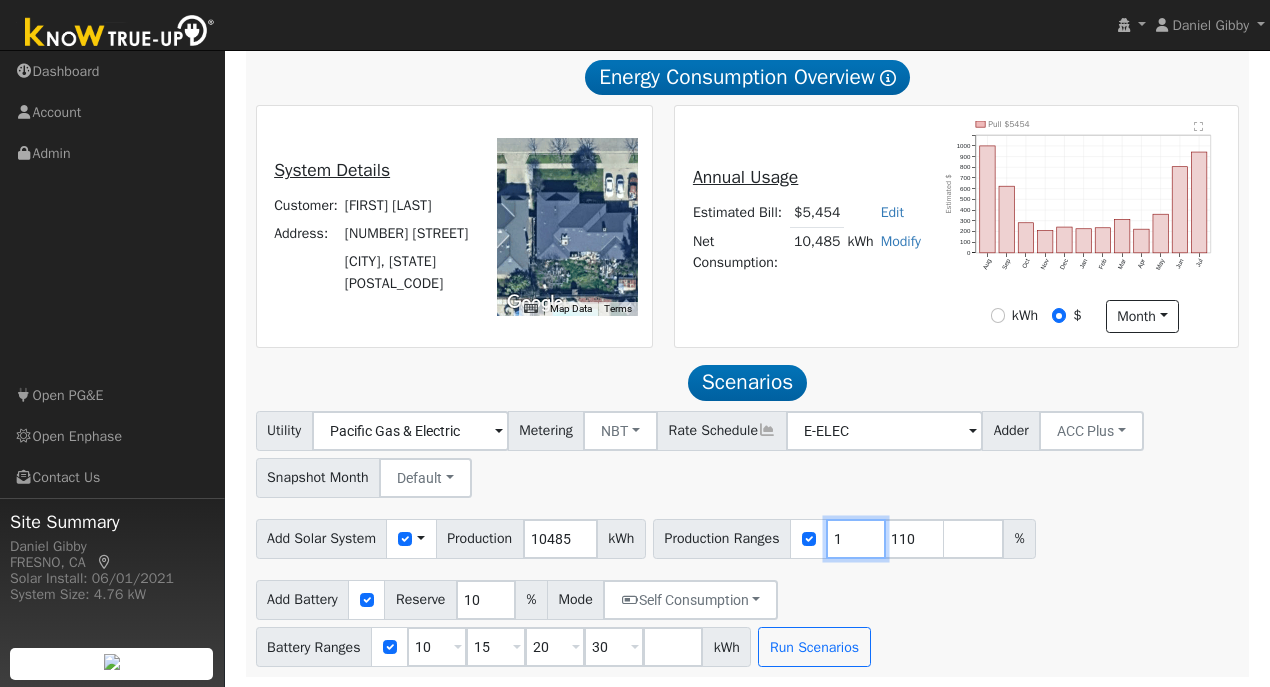 type on "110" 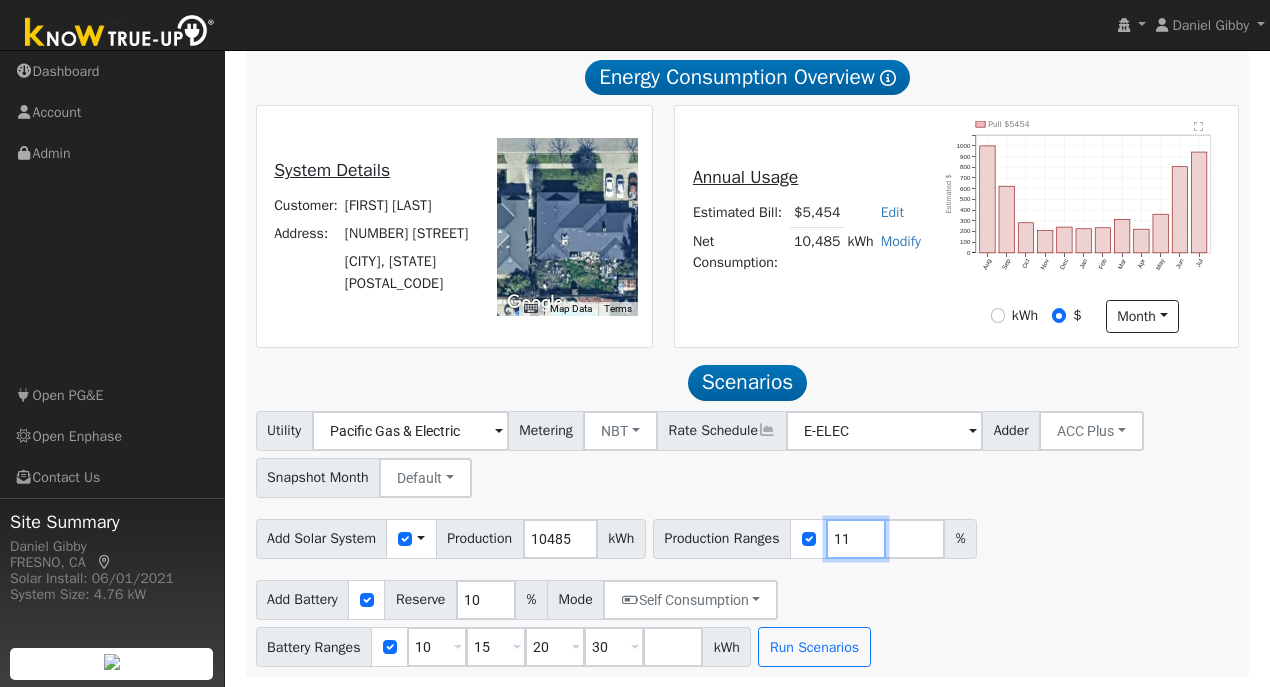 type on "1" 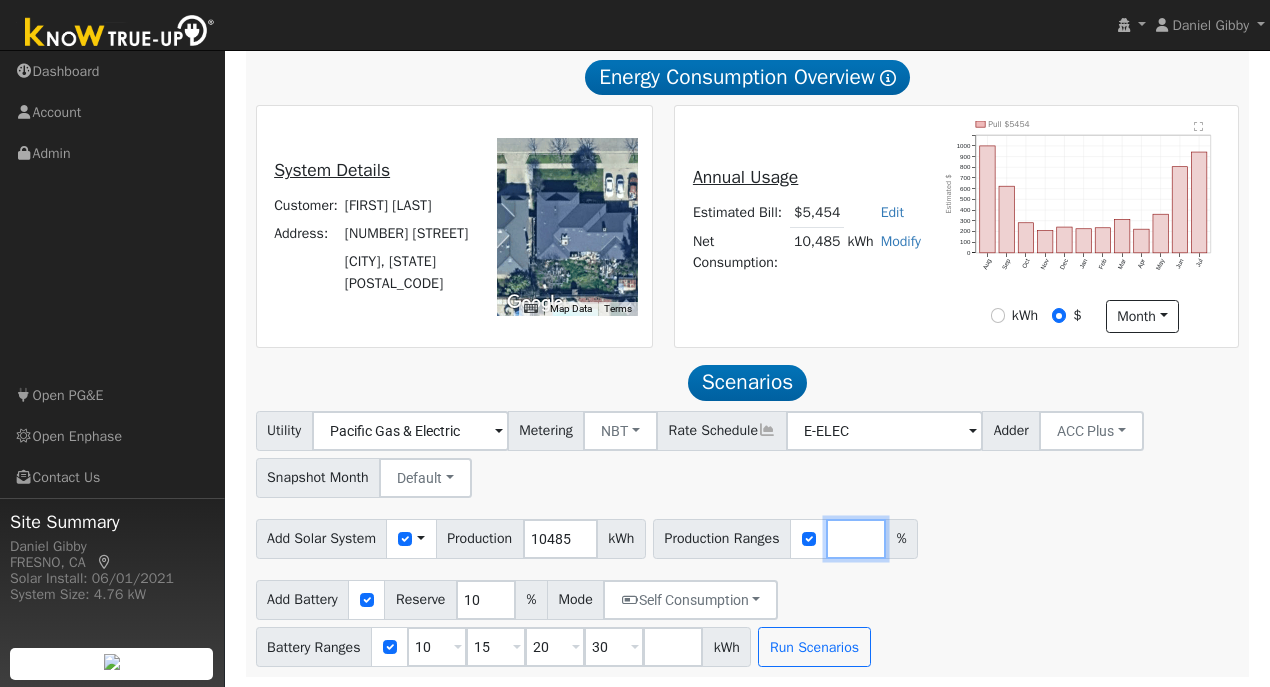 click at bounding box center (856, 539) 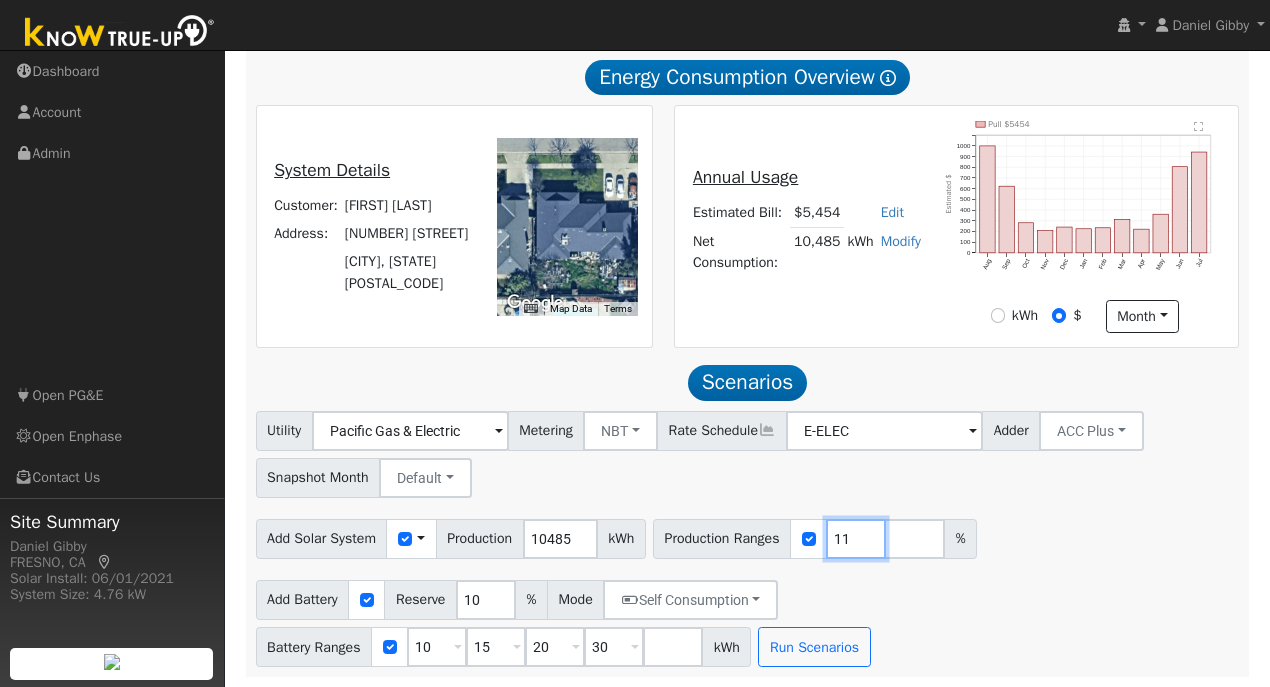 type on "113" 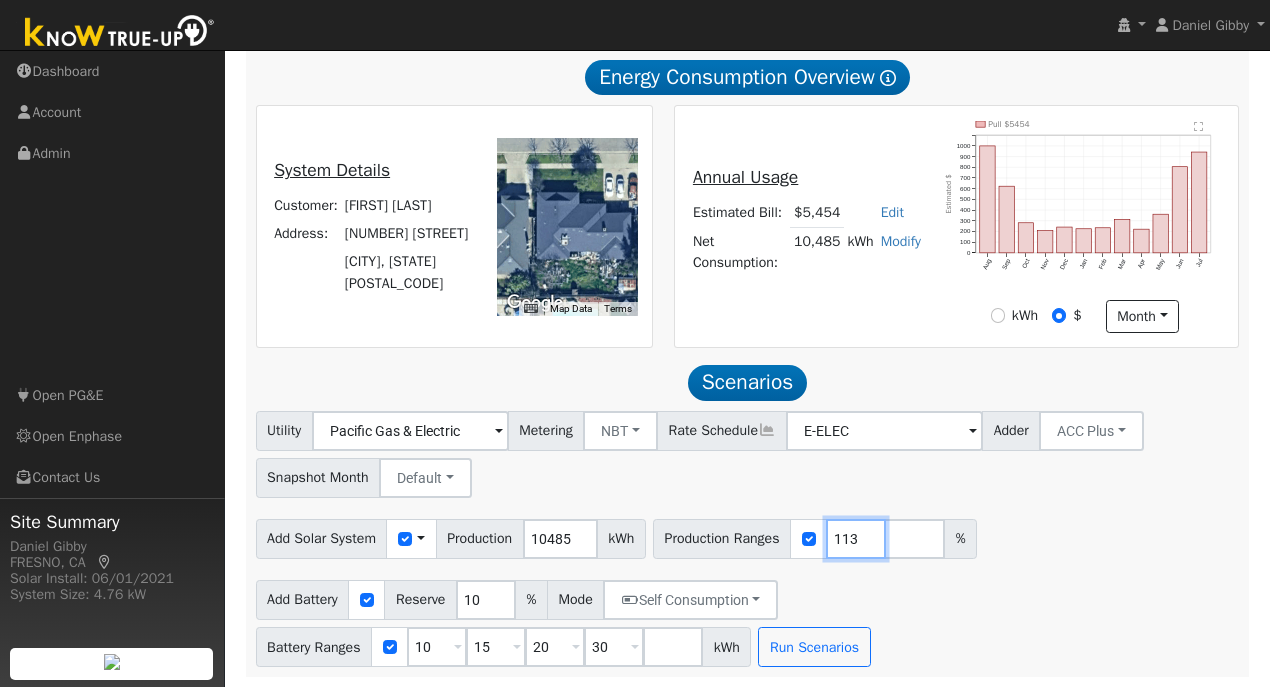 click on "113" at bounding box center (856, 539) 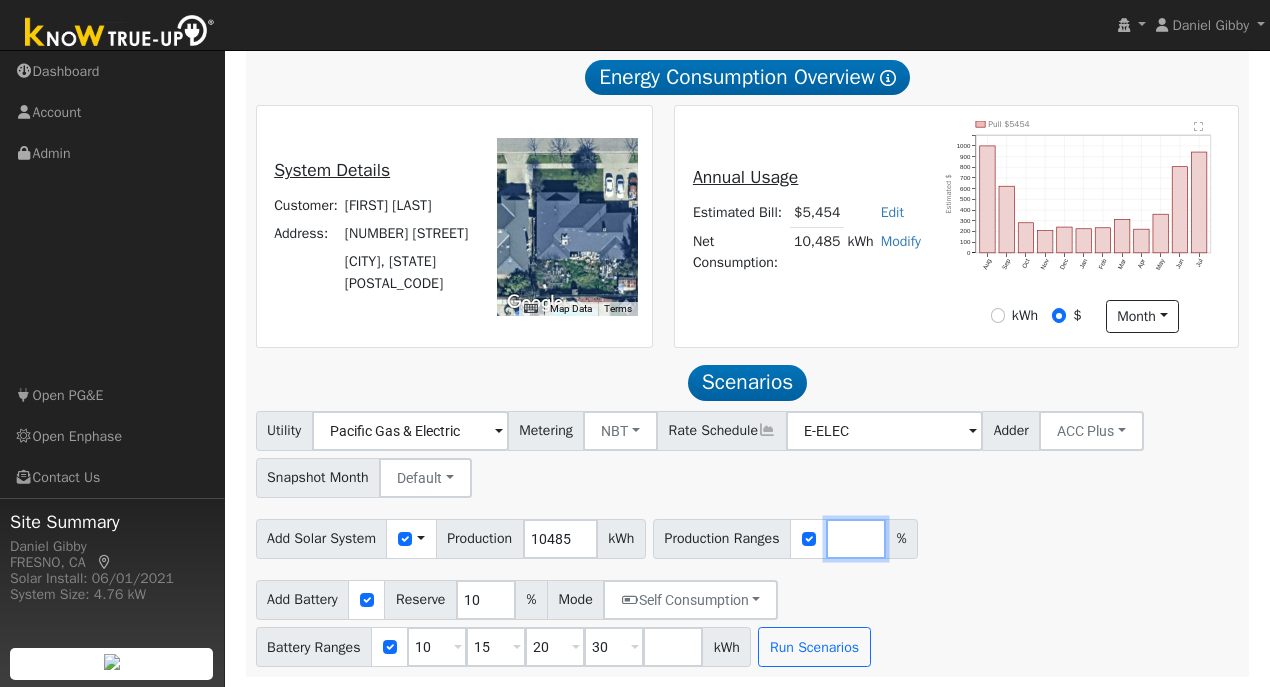 click at bounding box center (856, 539) 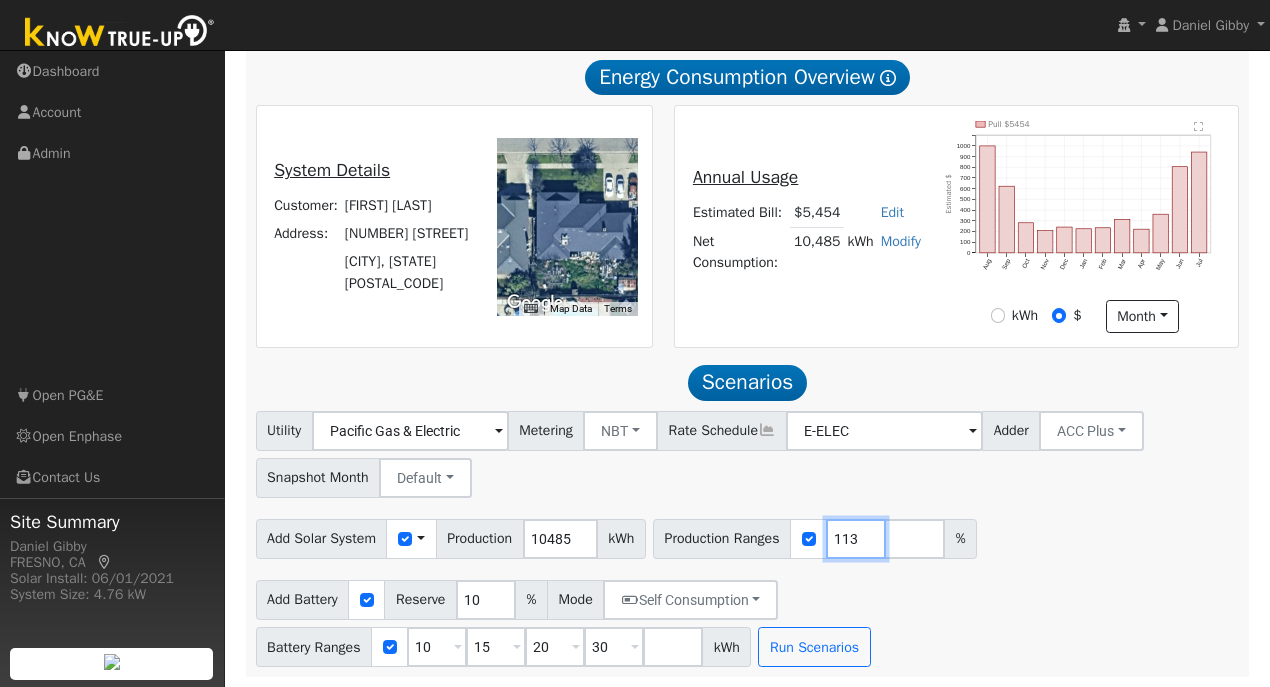type on "113" 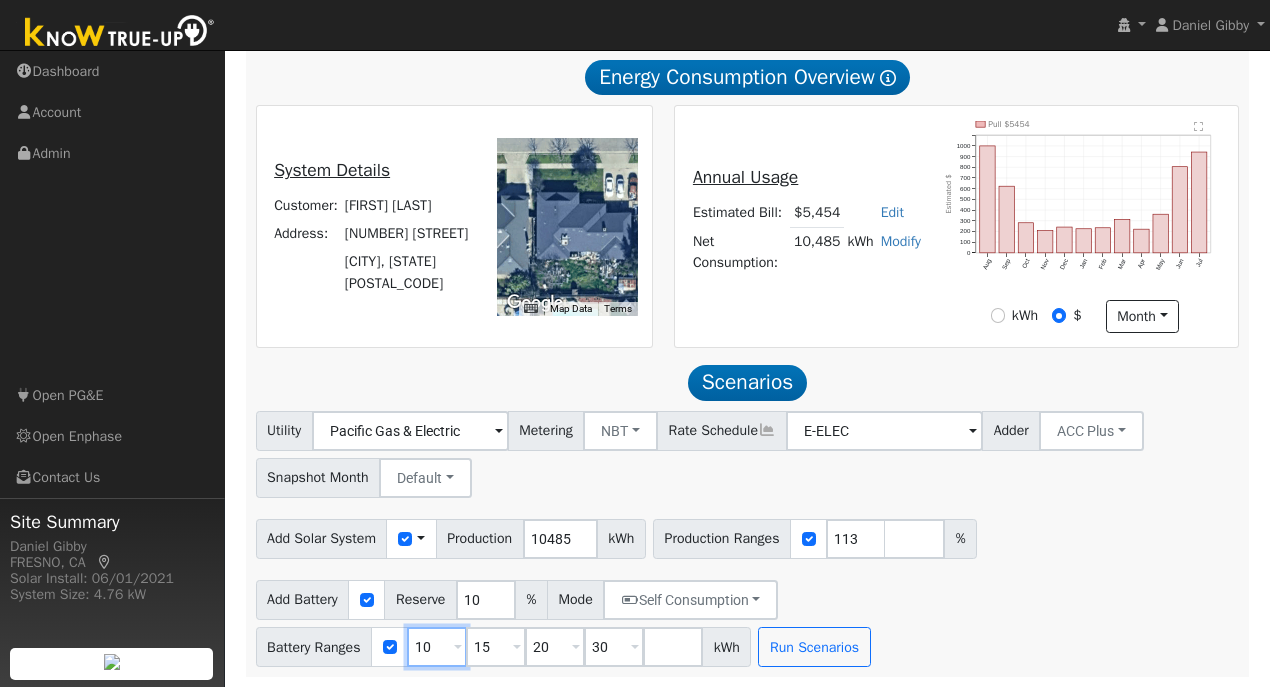 click on "10" at bounding box center [437, 647] 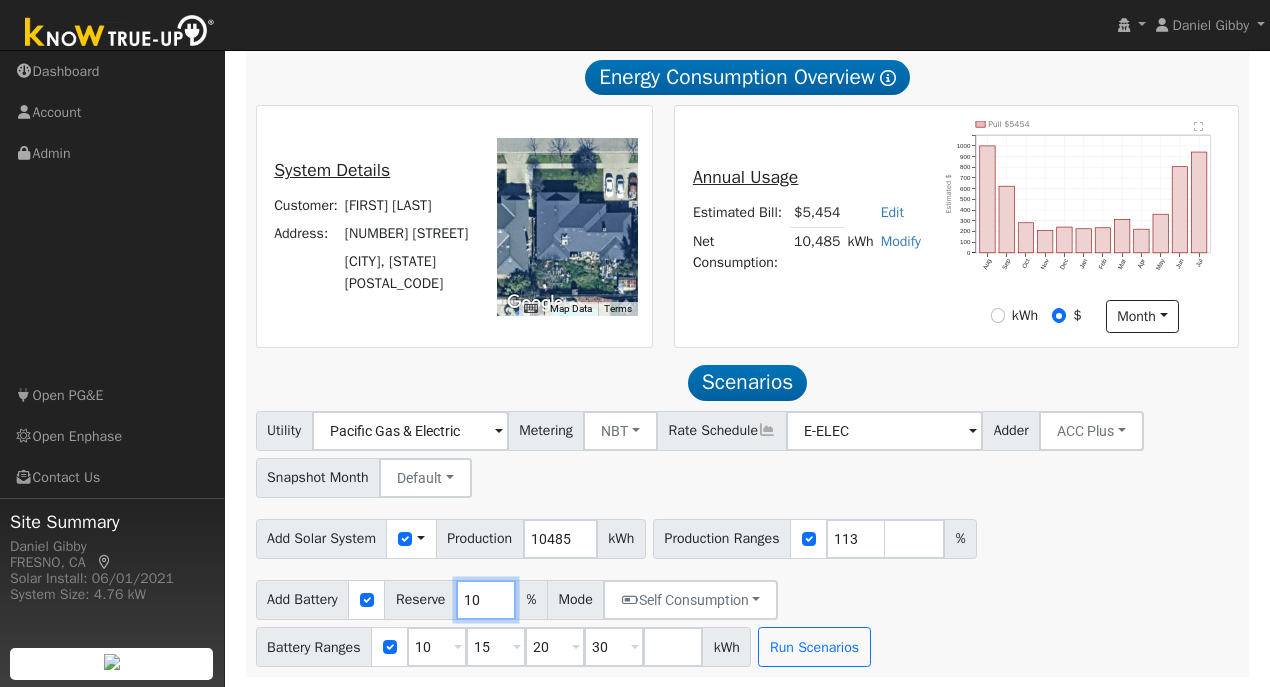 click on "10" at bounding box center [486, 600] 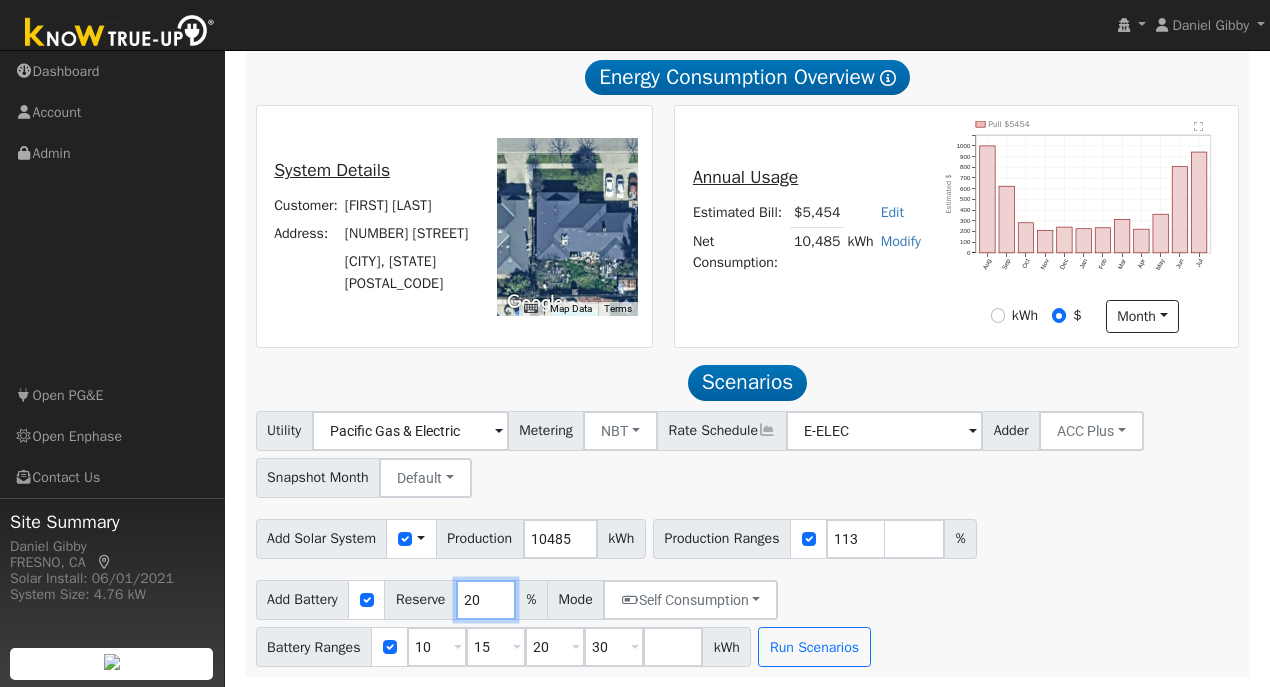 type on "20" 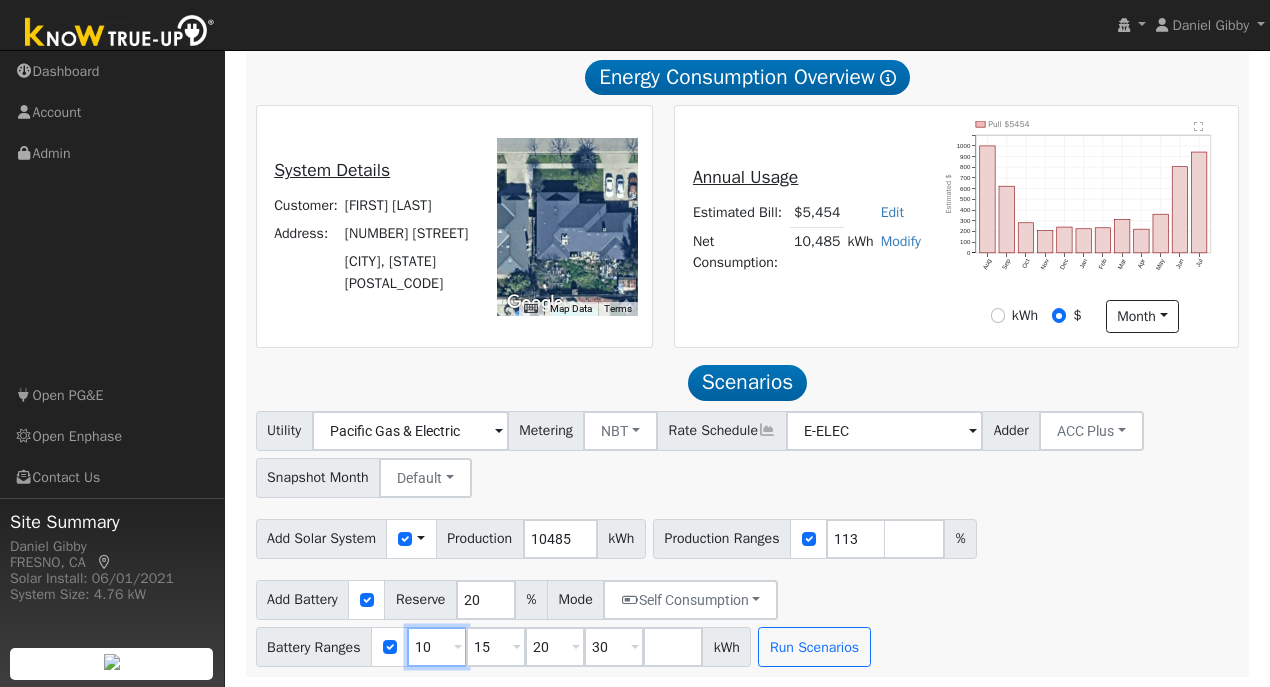click on "10" at bounding box center (437, 647) 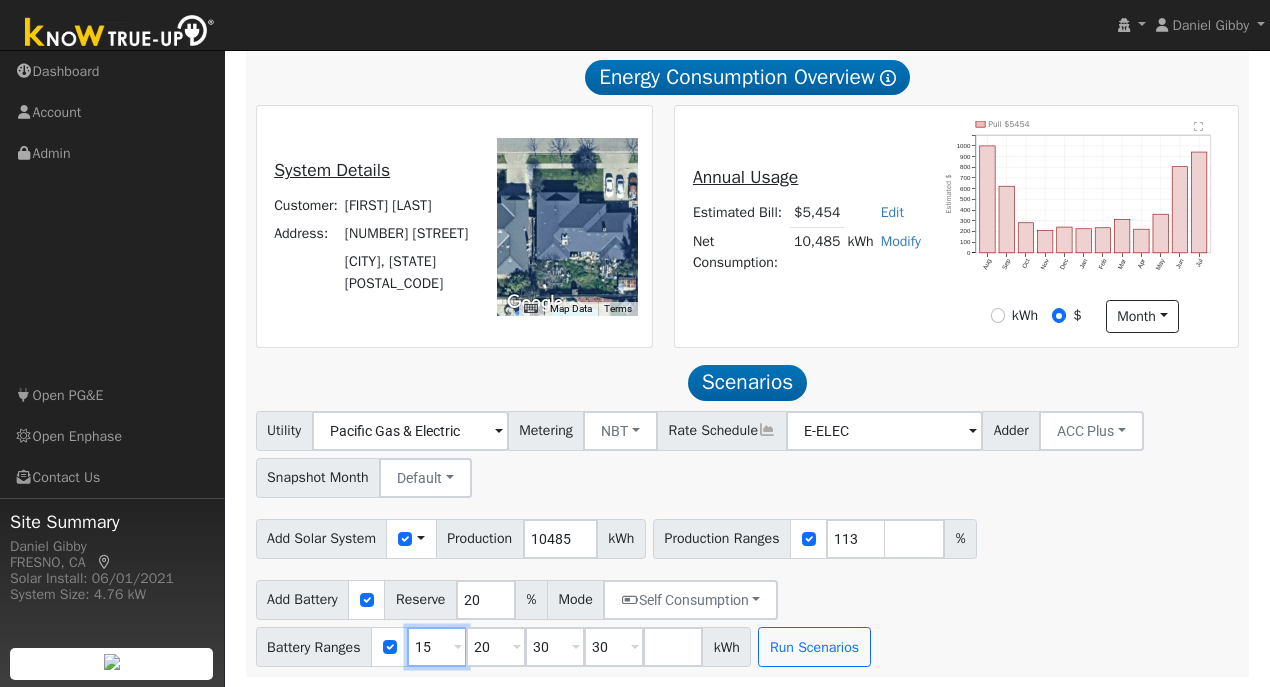 type 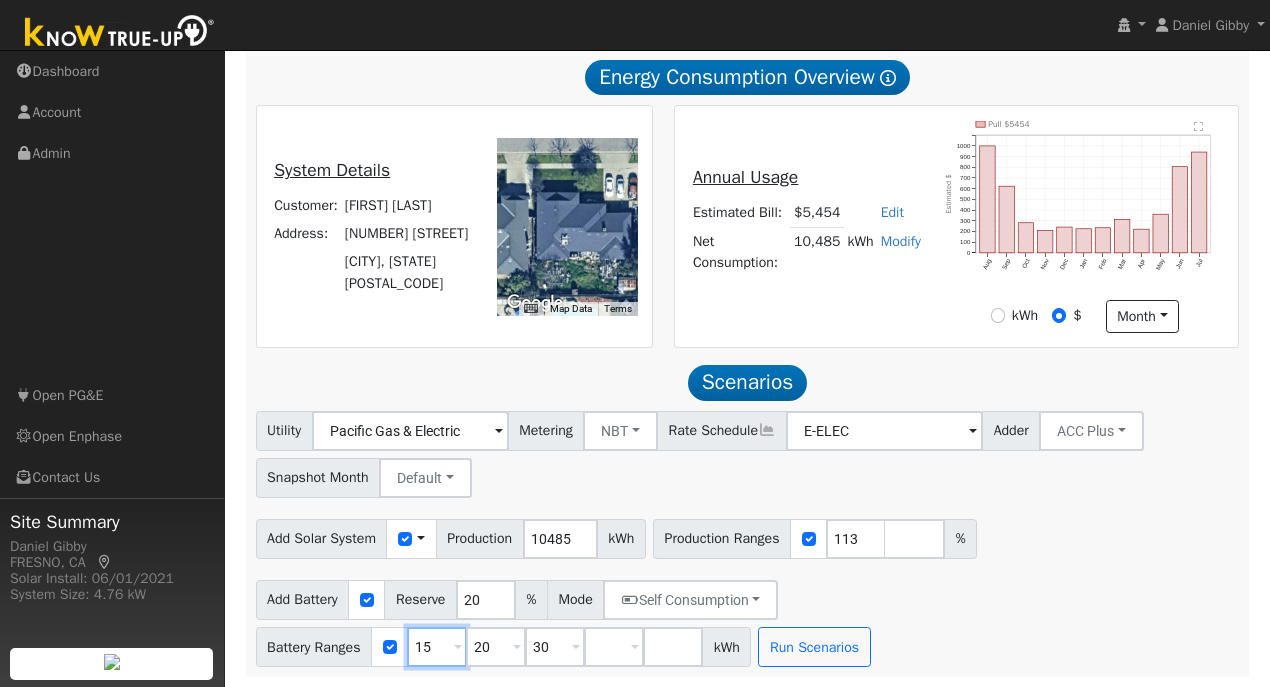 click on "Add Battery Reserve 20 % Mode  Self Consumption  Self Consumption  Peak Savings    ACC High Value Push    Backup Battery Ranges 15 Overrides Reserve % Mode  None None  Self Consumption  Peak Savings    ACC High Value Push    Backup 20 Overrides Reserve % Mode  None None  Self Consumption  Peak Savings    ACC High Value Push    Backup 30 Overrides Reserve % Mode  None None  Self Consumption  Peak Savings    ACC High Value Push    Backup Overrides Reserve % Mode  None None  Self Consumption  Peak Savings    ACC High Value Push    Backup kWh Run Scenarios" at bounding box center (747, 620) 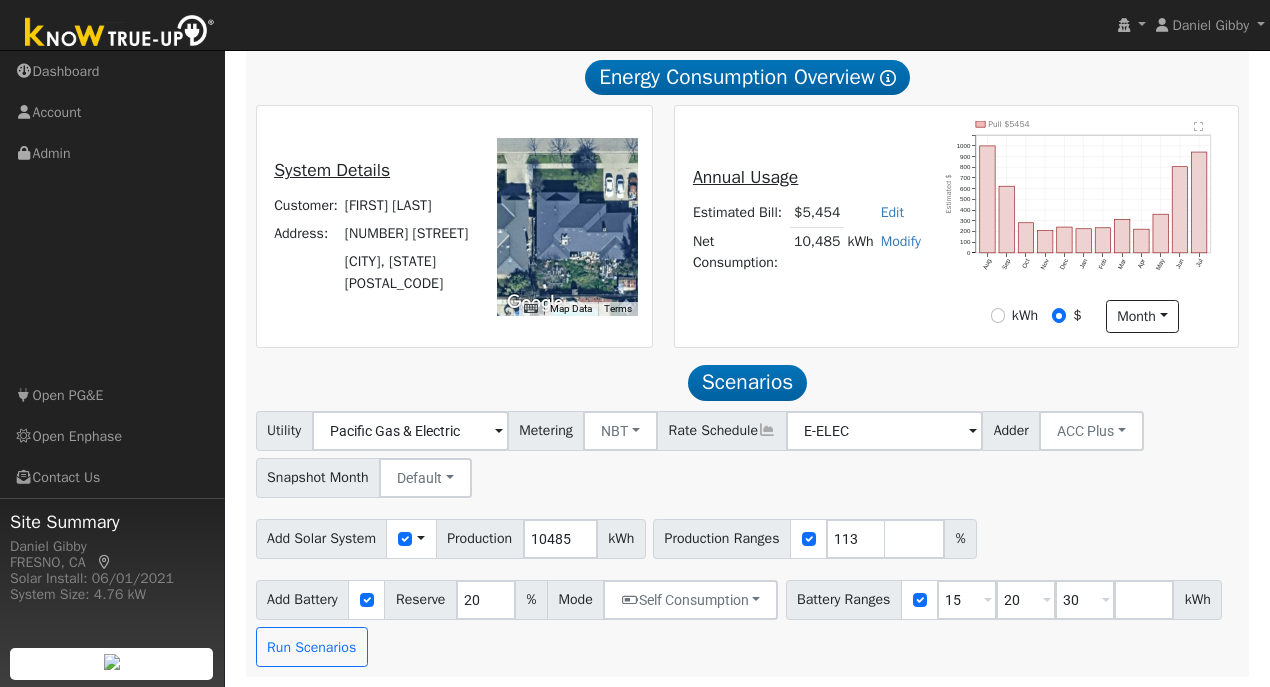 click on "Add Battery Reserve 20 % Mode  Self Consumption  Self Consumption  Peak Savings    ACC High Value Push    Backup Battery Ranges 15 Overrides Reserve % Mode  None None  Self Consumption  Peak Savings    ACC High Value Push    Backup 20 Overrides Reserve % Mode  None None  Self Consumption  Peak Savings    ACC High Value Push    Backup 30 Overrides Reserve % Mode  None None  Self Consumption  Peak Savings    ACC High Value Push    Backup kWh Run Scenarios" at bounding box center (747, 620) 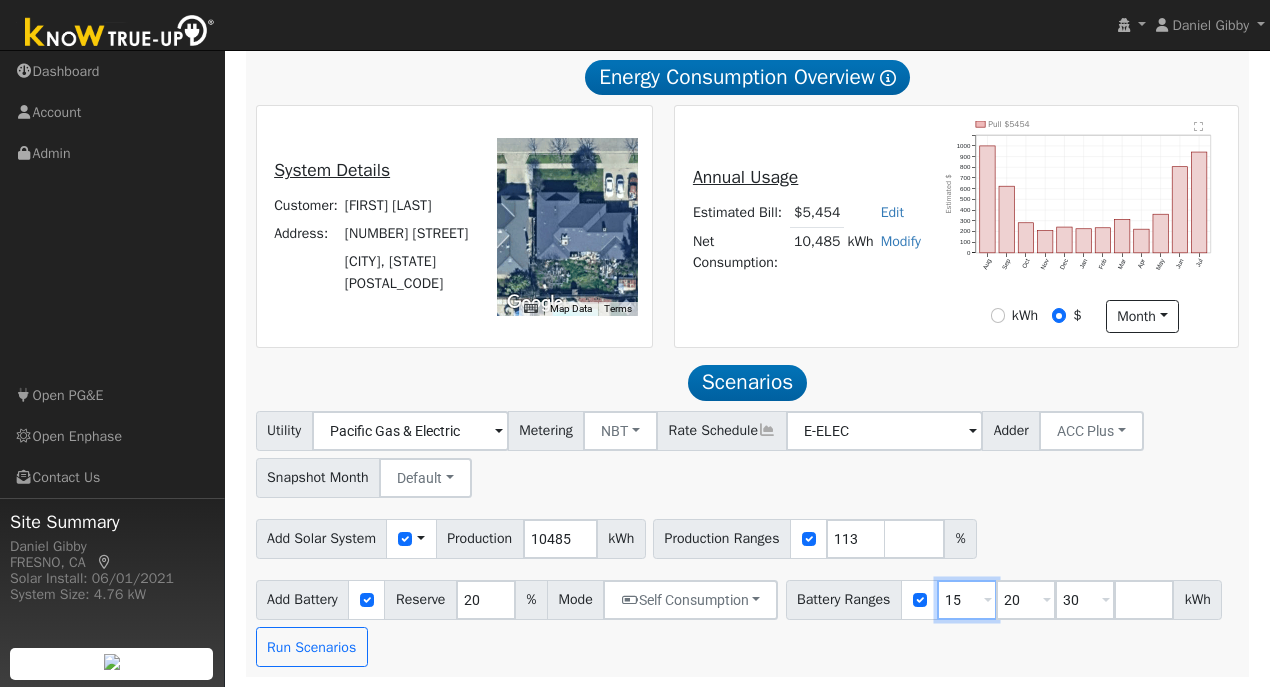click on "15" at bounding box center (967, 600) 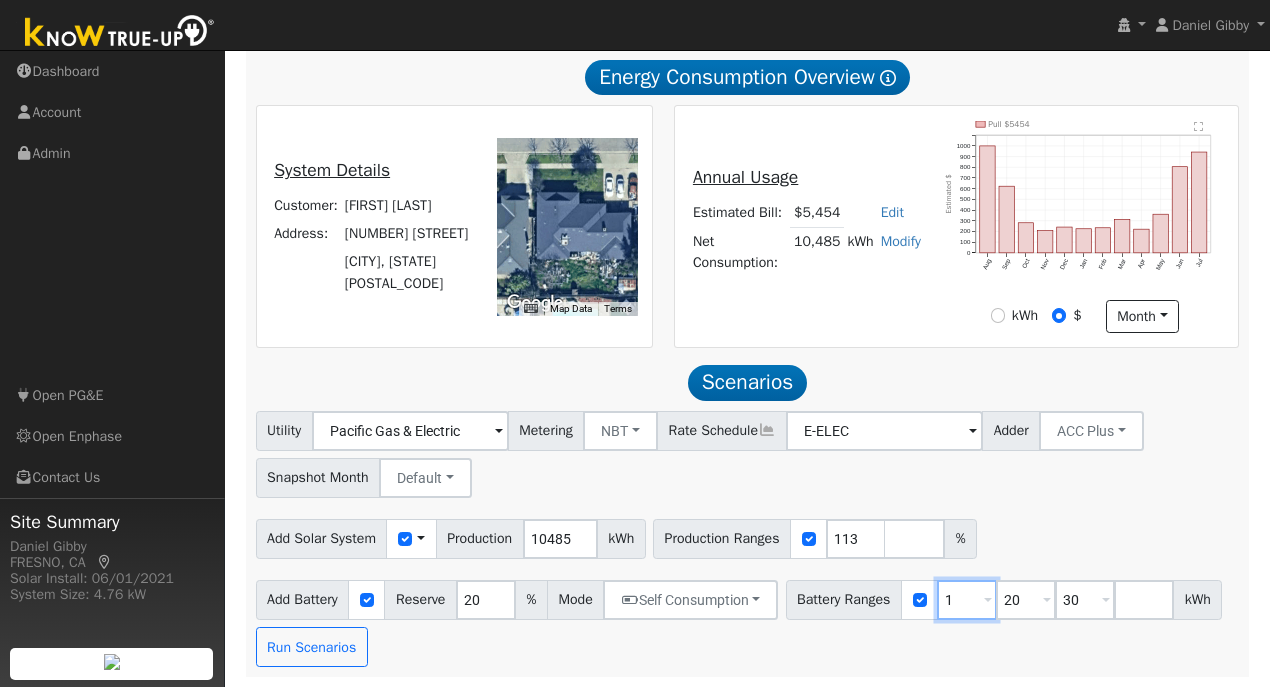 click on "1" at bounding box center [967, 600] 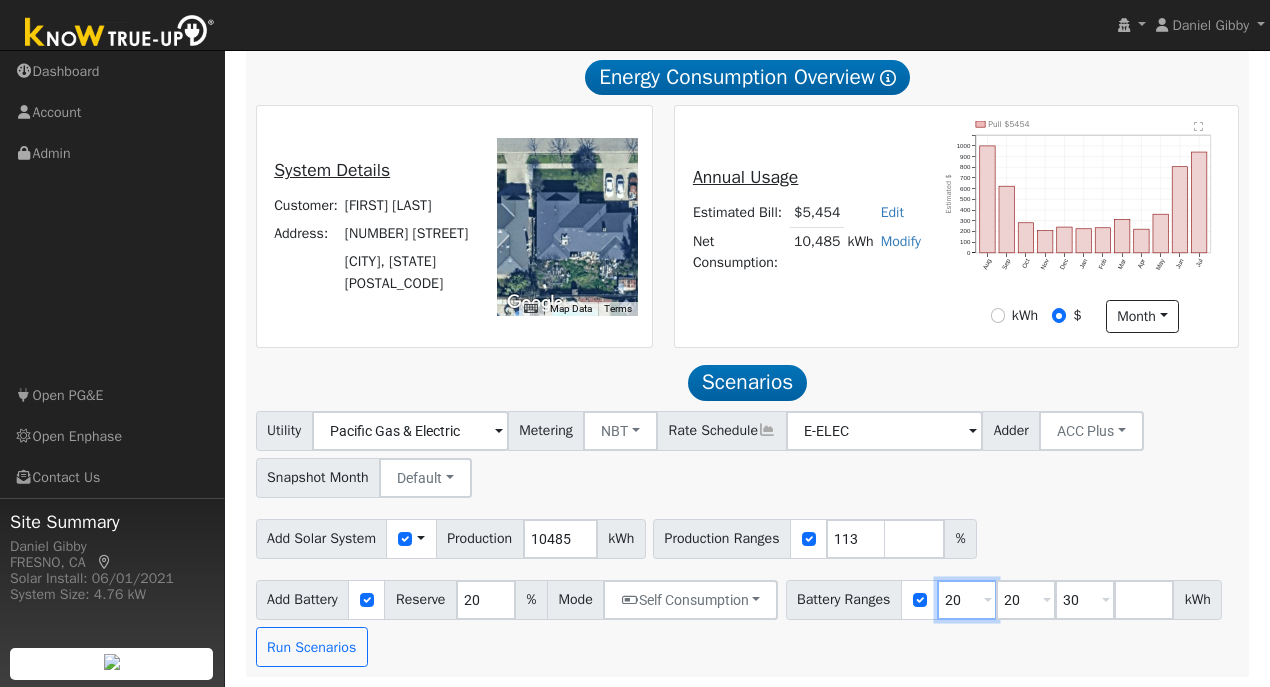 type on "30" 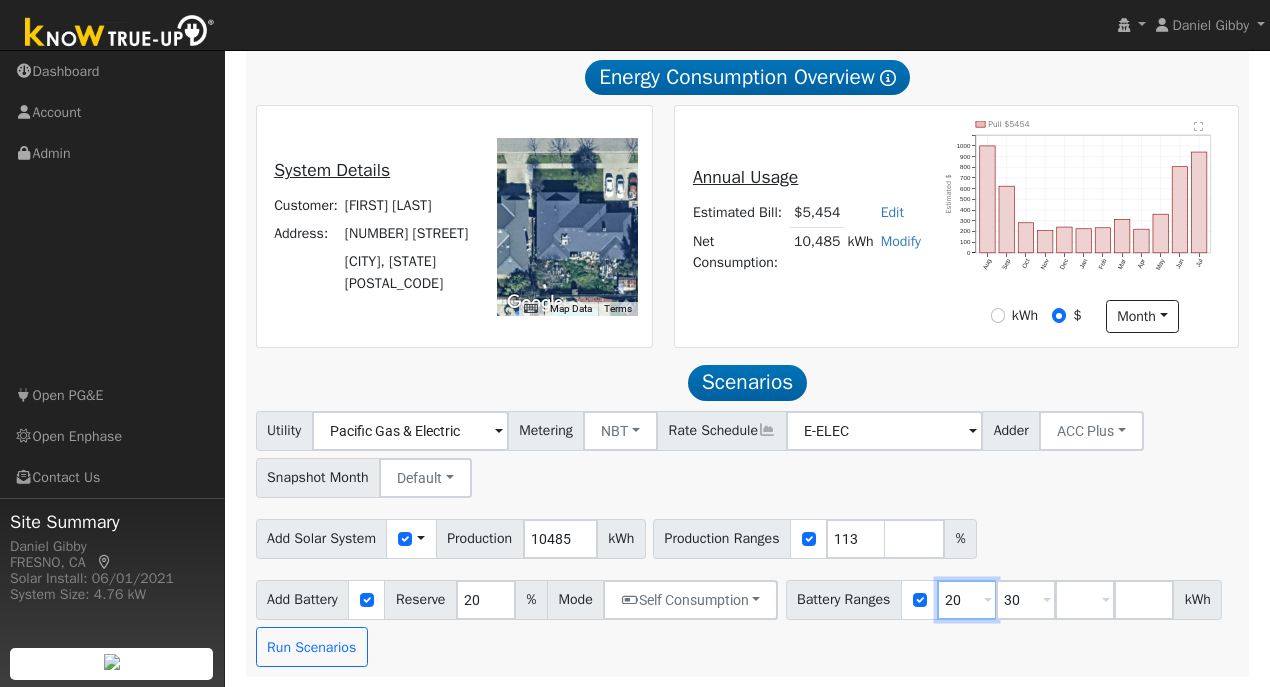 click on "20" at bounding box center (967, 600) 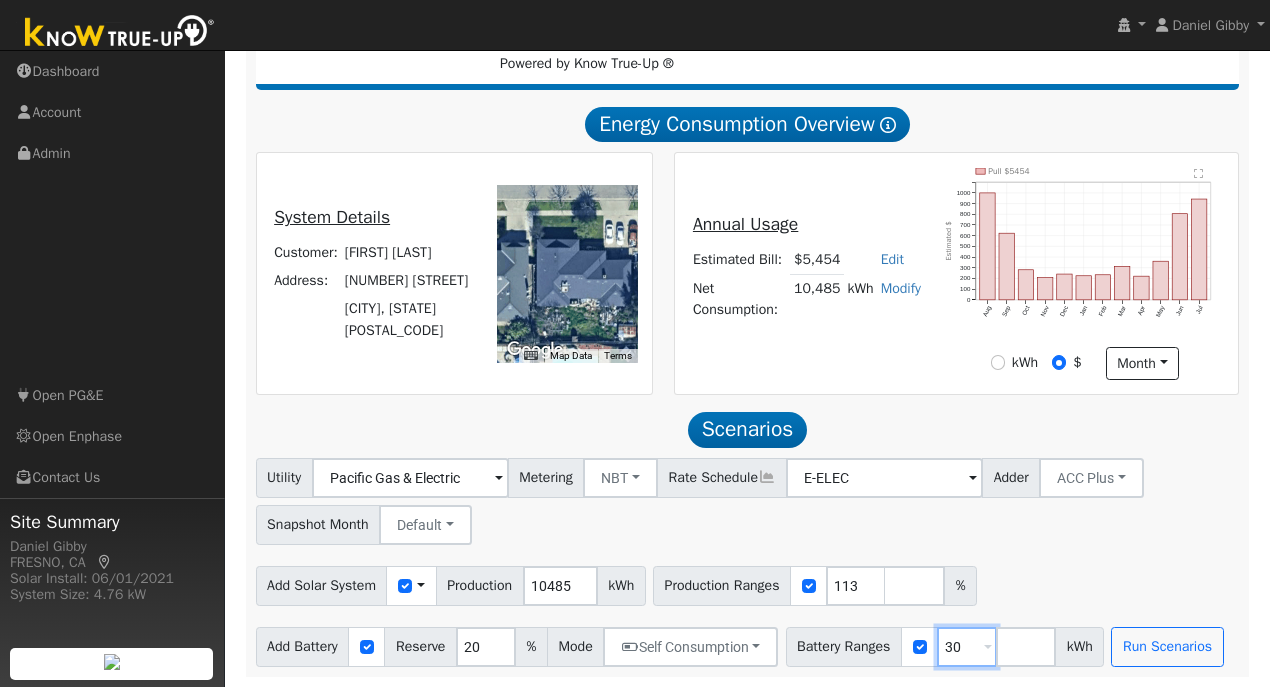 scroll, scrollTop: 343, scrollLeft: 0, axis: vertical 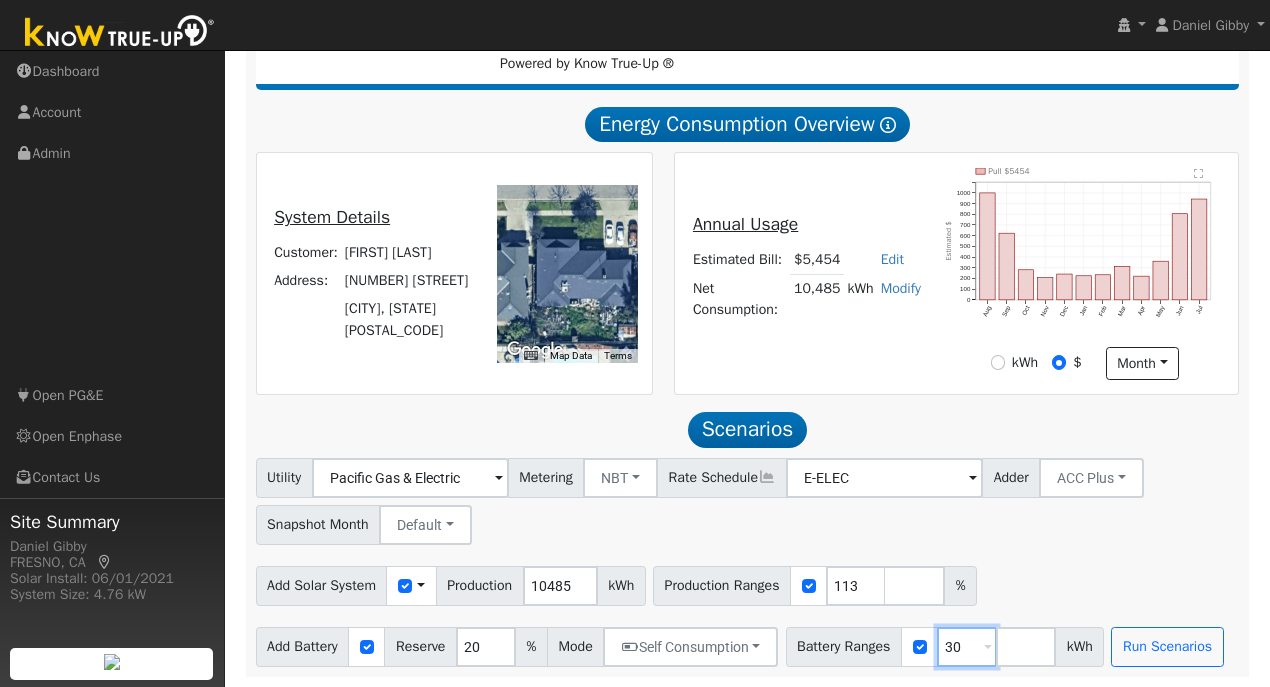 type on "30" 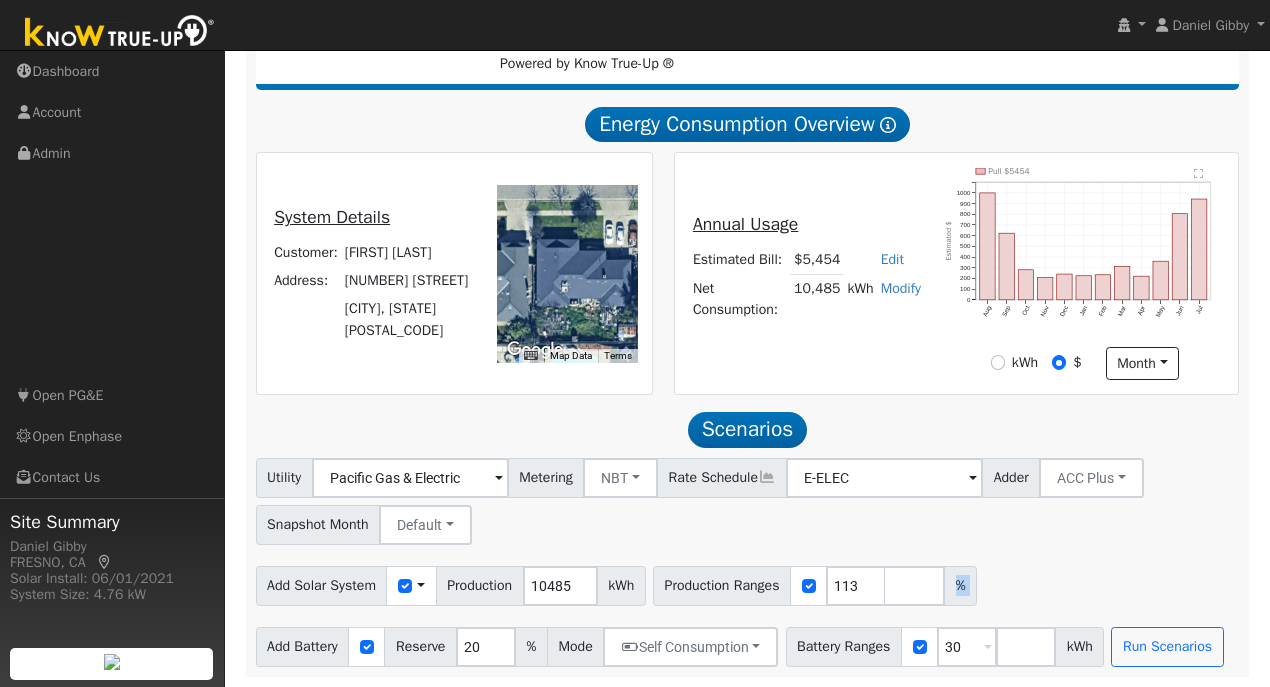 click on "%" at bounding box center [960, 586] 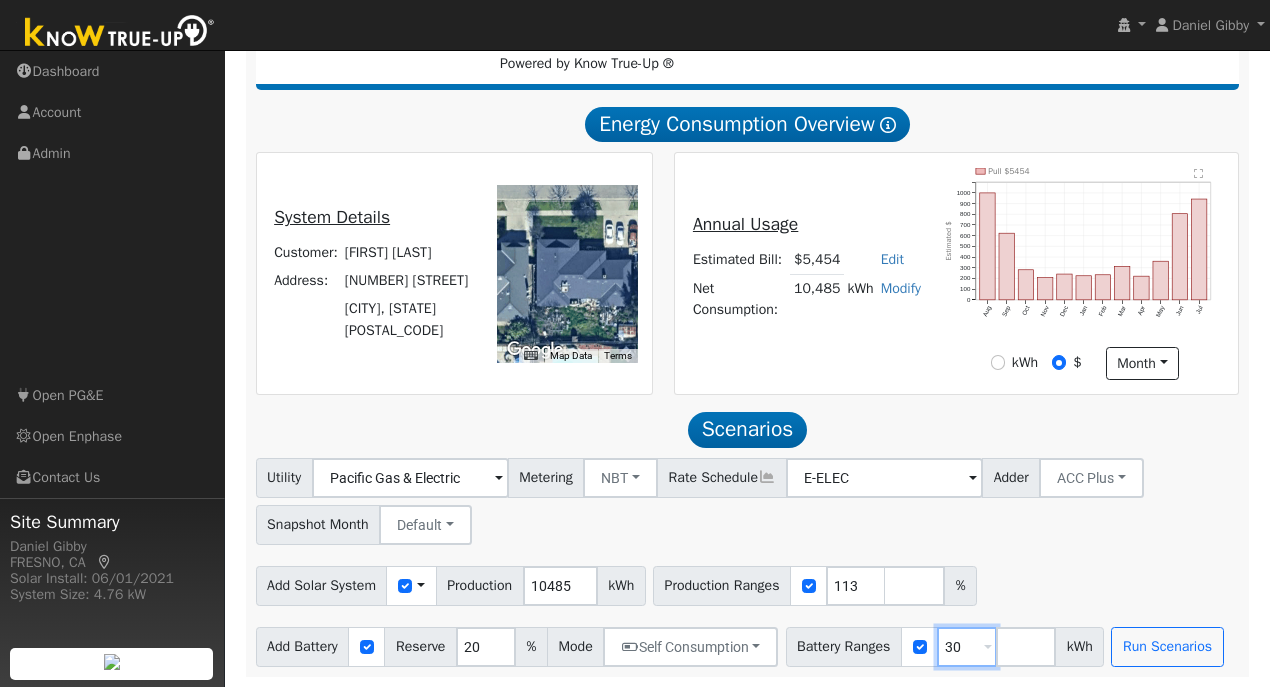click on "30" at bounding box center (967, 647) 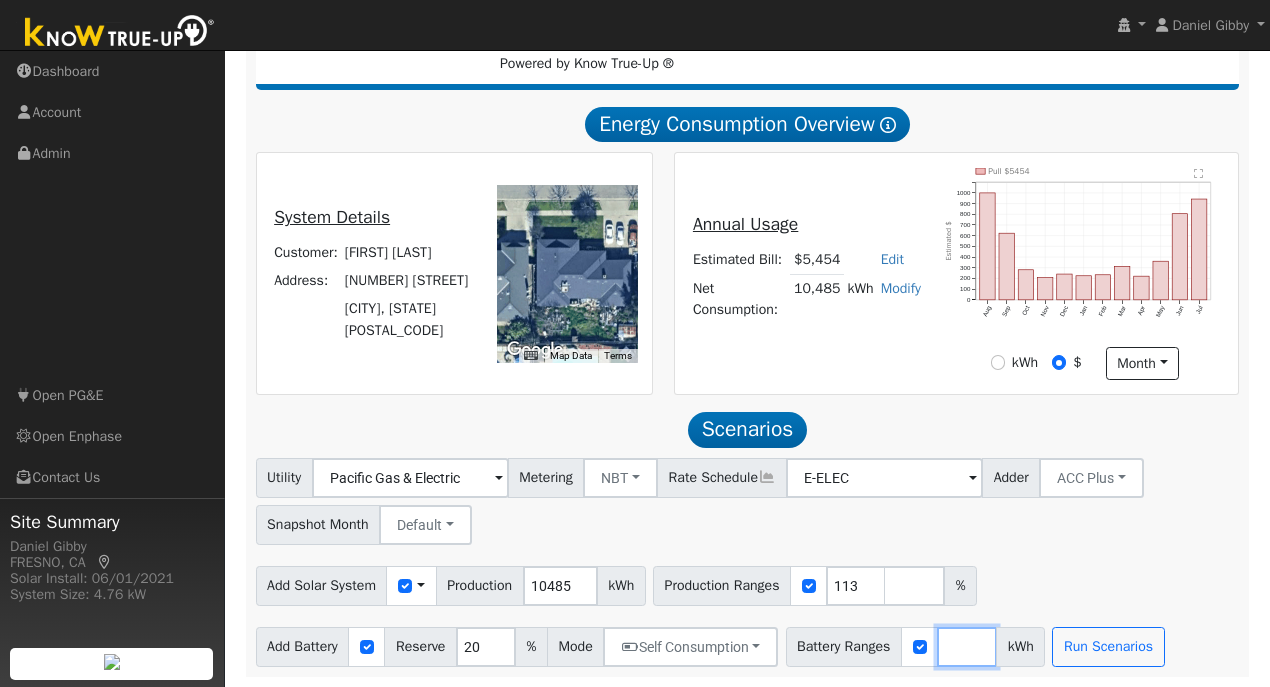 click at bounding box center [967, 647] 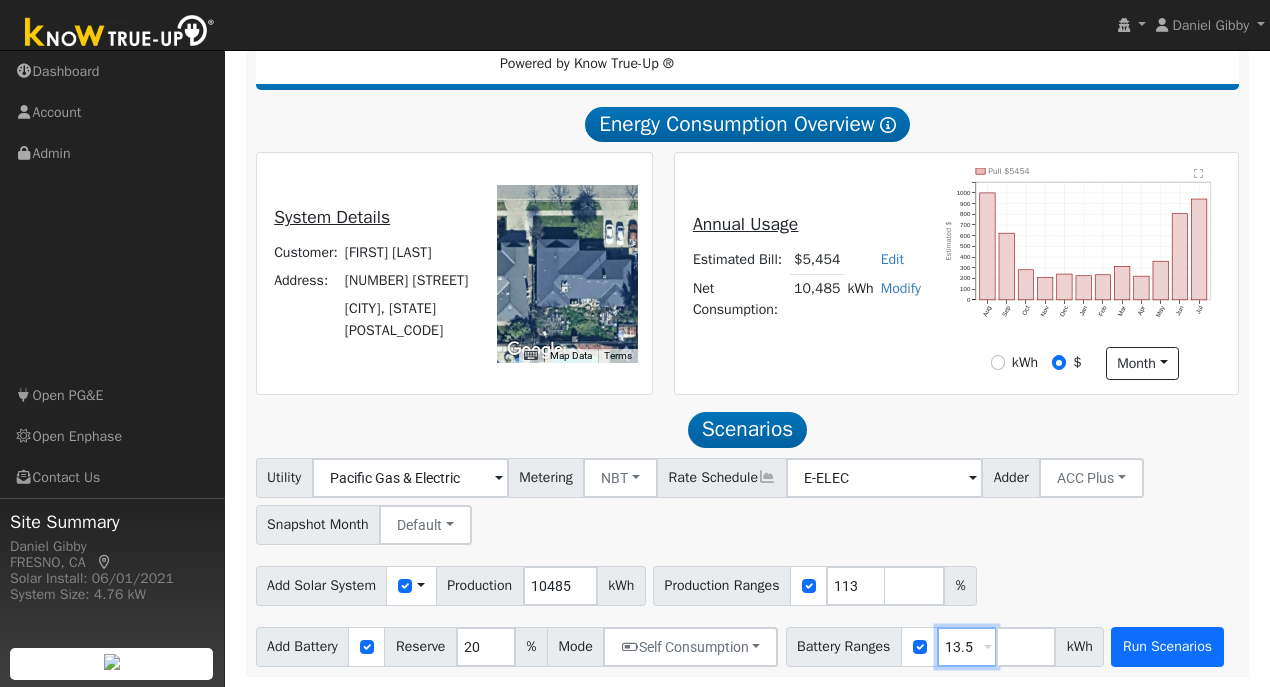 type on "13.5" 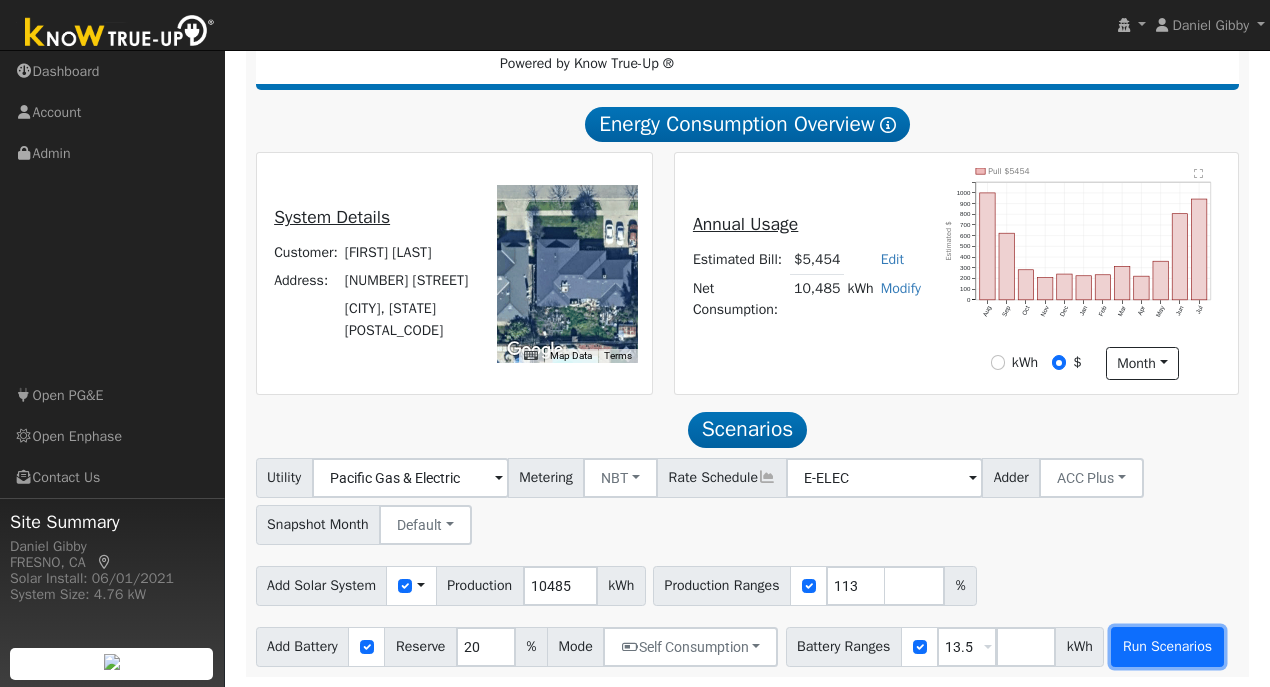 click on "Run Scenarios" at bounding box center (1167, 647) 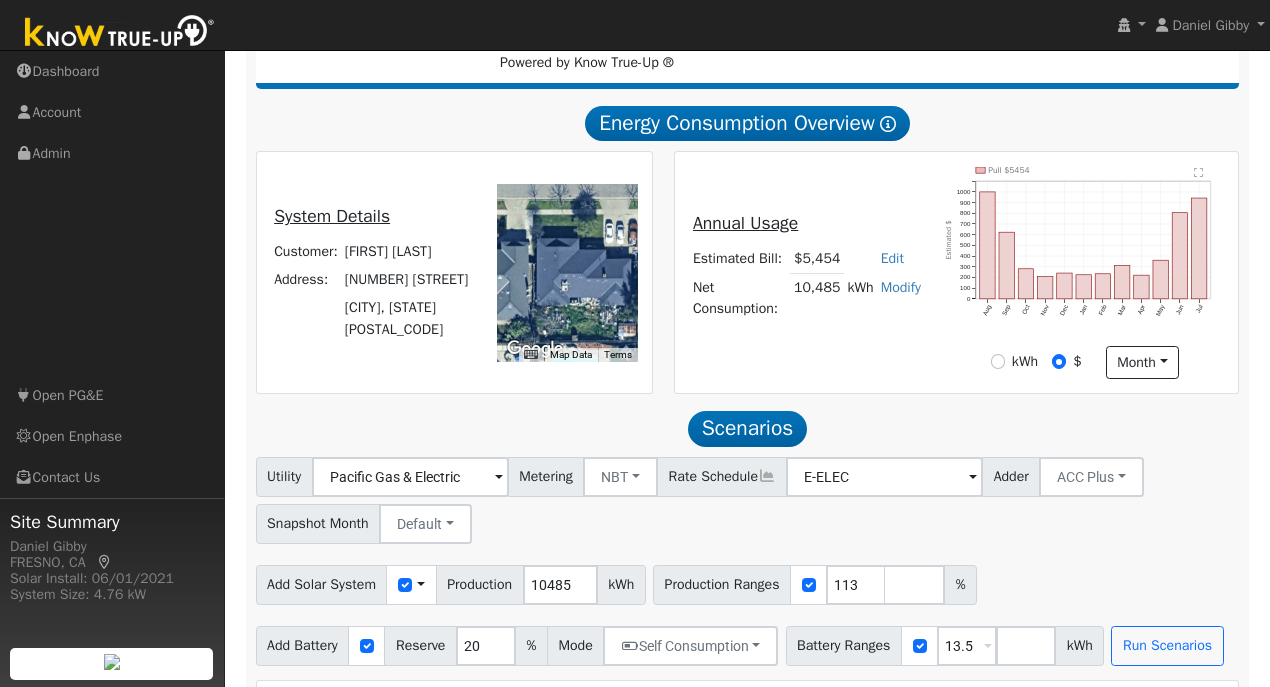 scroll, scrollTop: 294, scrollLeft: 0, axis: vertical 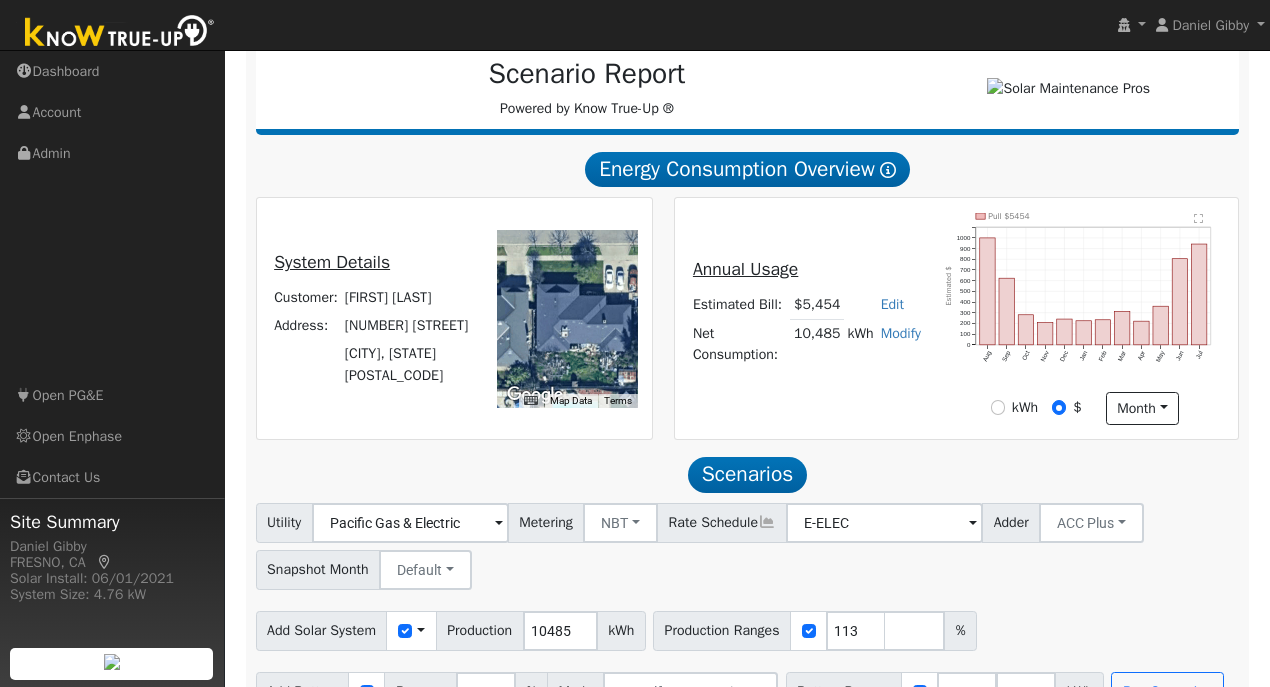 click on "Utility Pacific Gas & Electric Metering NBT NEM NBT  Rate Schedule  E-ELEC Adder ACC Plus - None - ACC Plus SB-535 Snapshot Month Default Jan Feb Mar Apr May Jun Jul Aug Sep Oct Nov Dec" at bounding box center [747, 543] 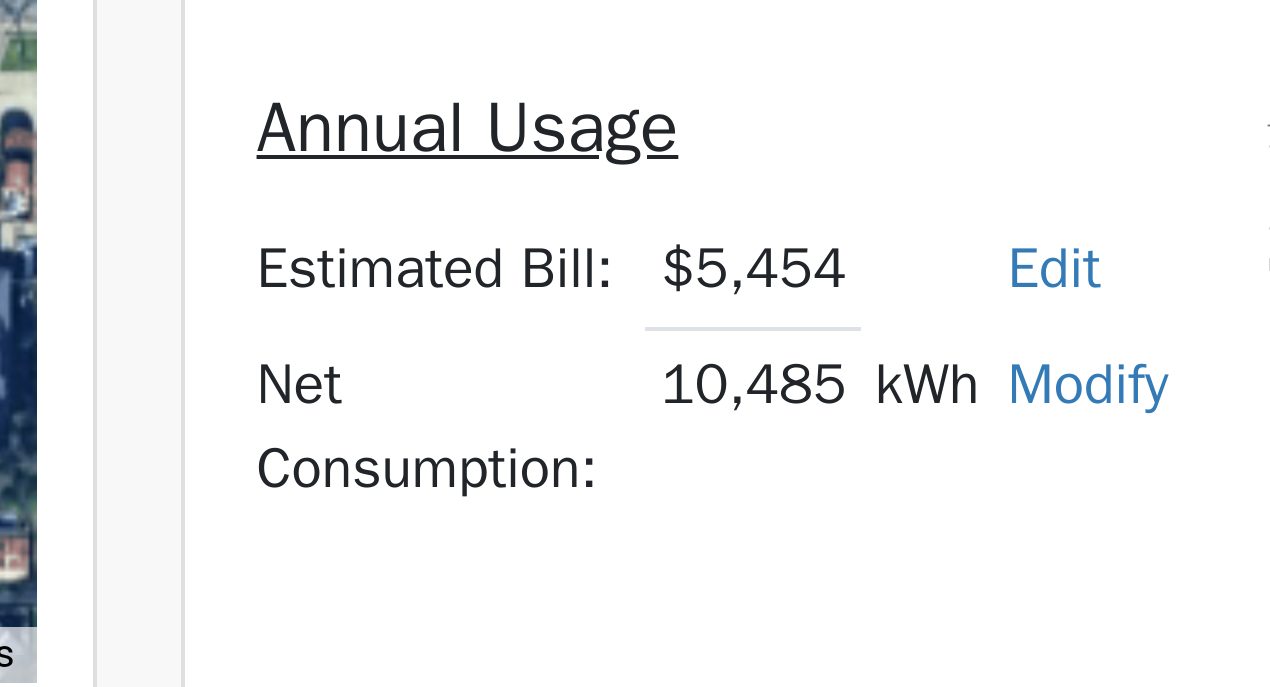 scroll, scrollTop: 294, scrollLeft: 0, axis: vertical 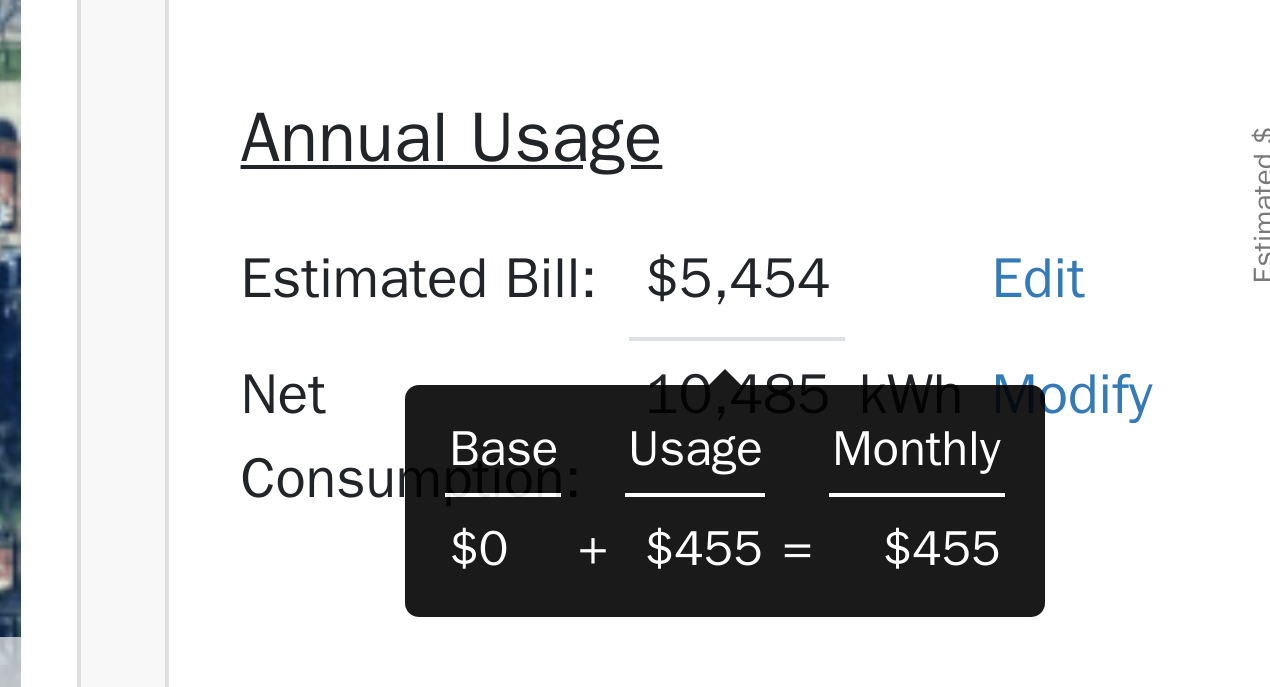 click at bounding box center [567, 319] 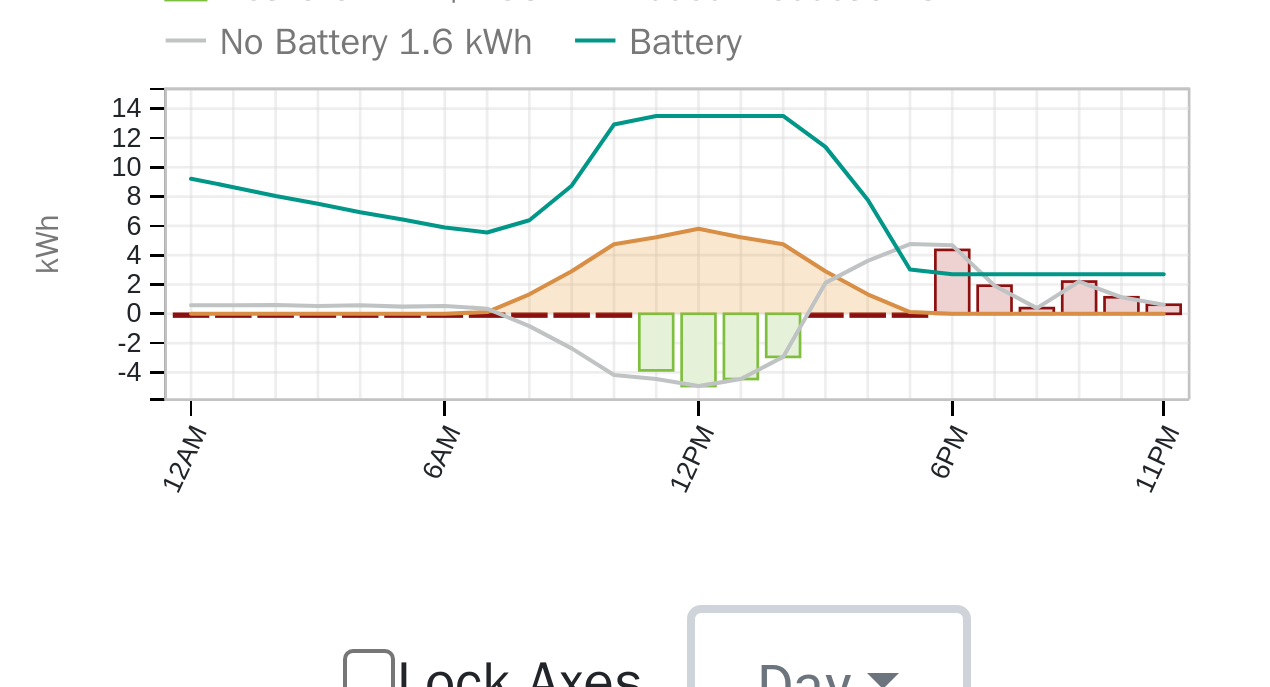 scroll, scrollTop: 1027, scrollLeft: 0, axis: vertical 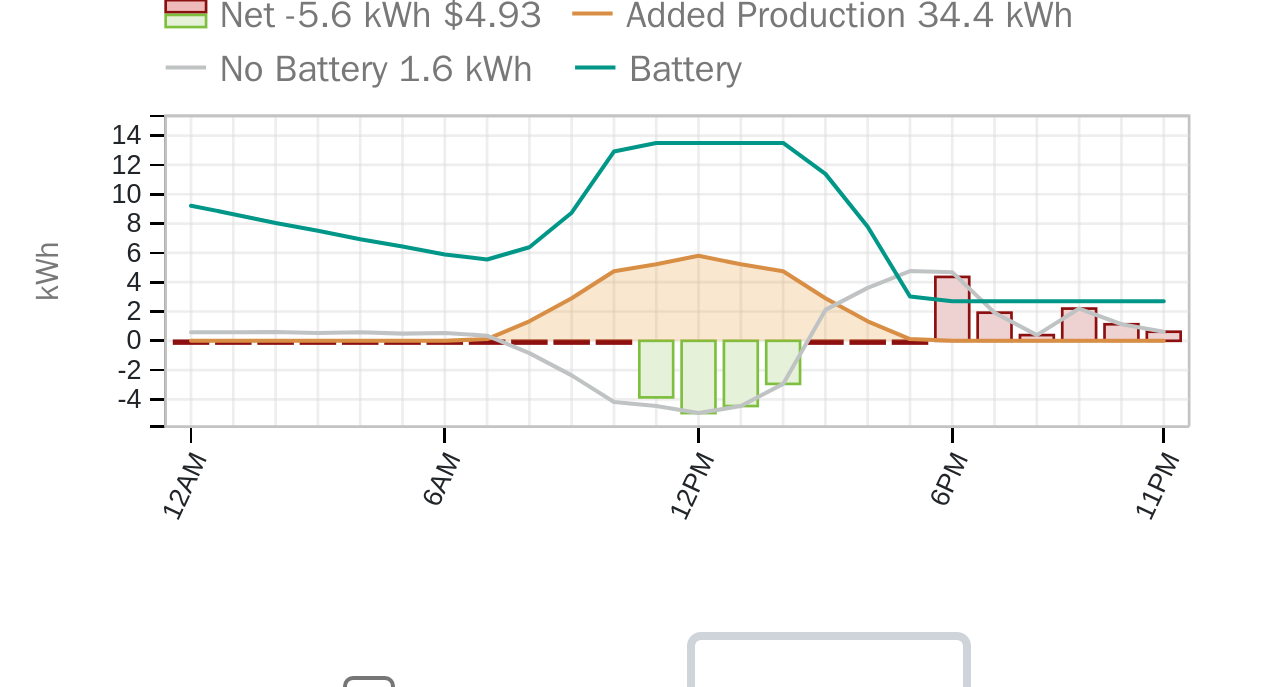 click on "No Battery 1.6 kWh" 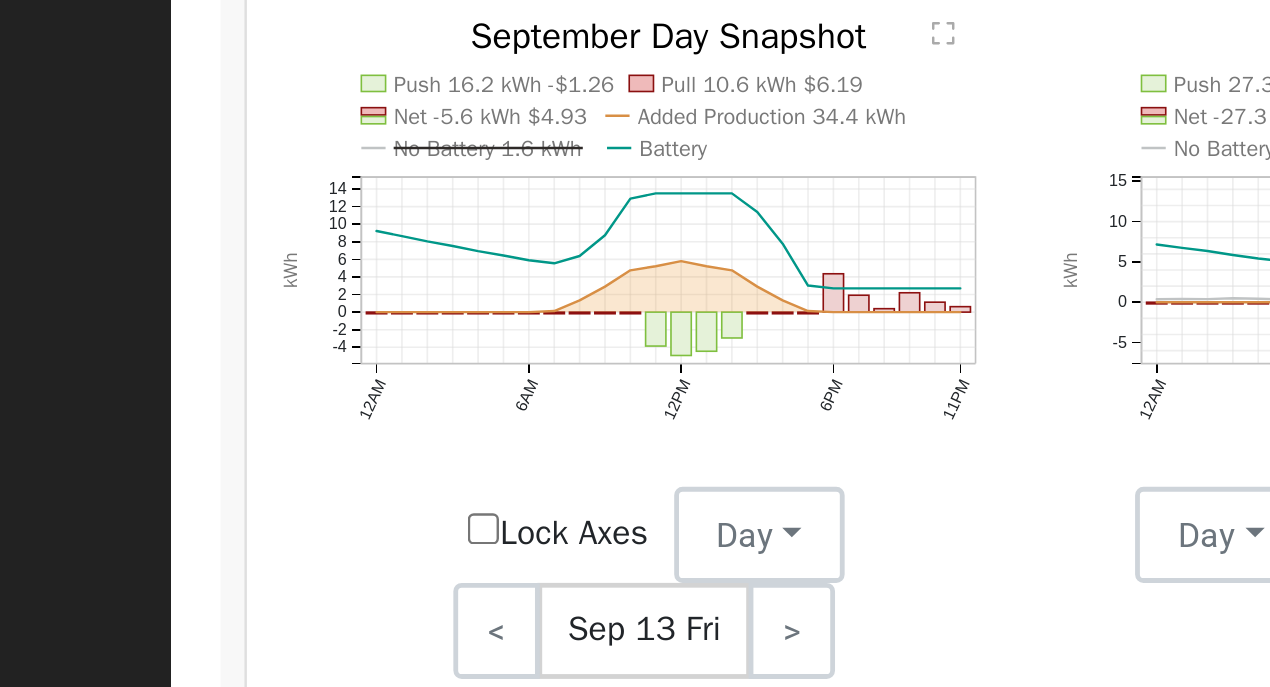 scroll, scrollTop: 1027, scrollLeft: 0, axis: vertical 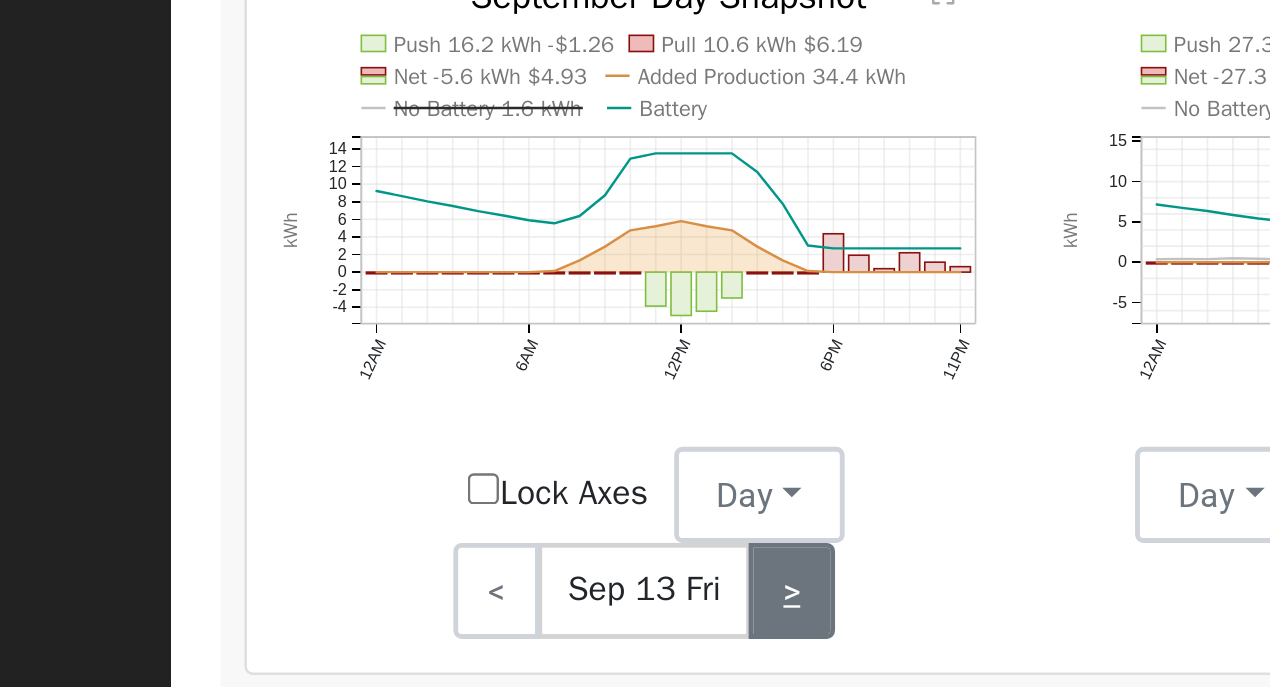 click on ">" at bounding box center [484, 426] 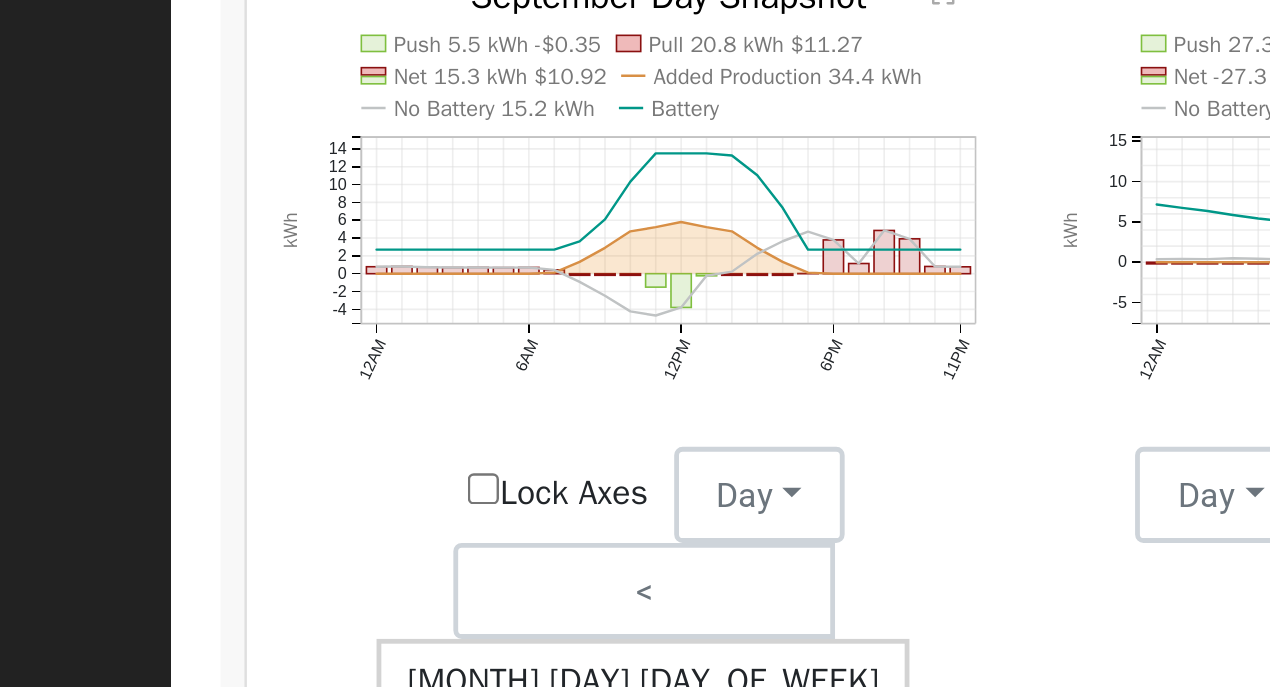 click on "No Battery 15.2 kWh" 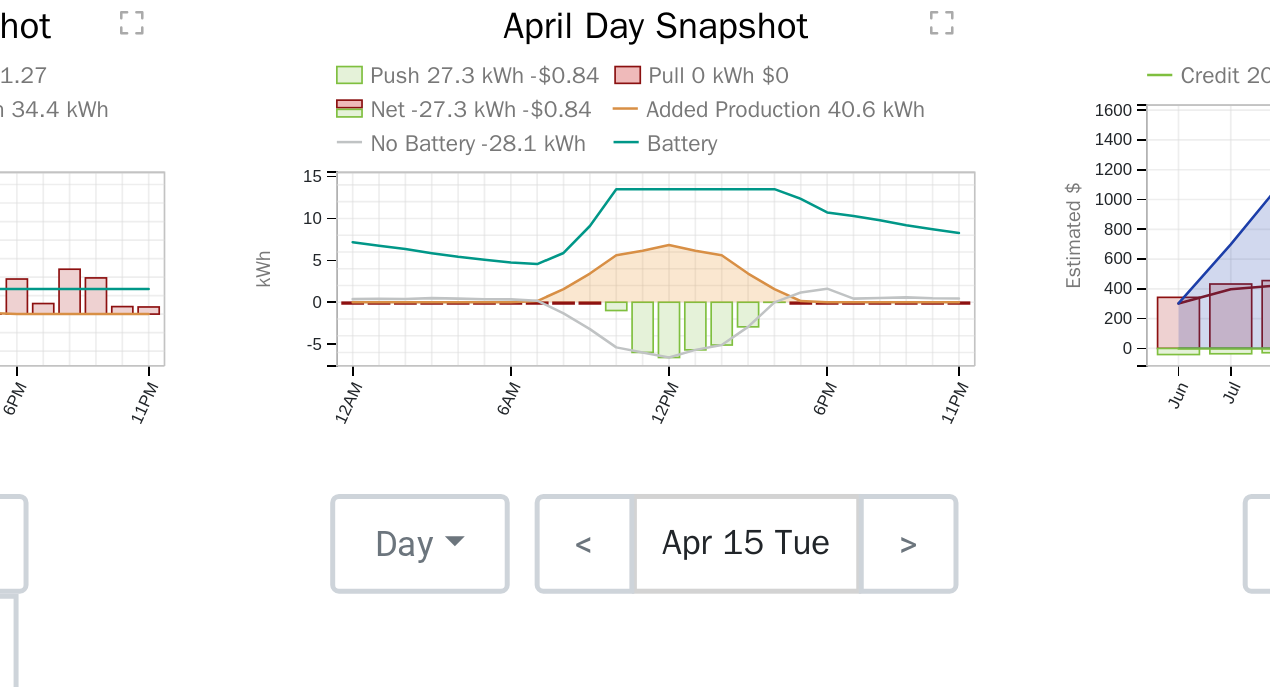 scroll, scrollTop: 1027, scrollLeft: 0, axis: vertical 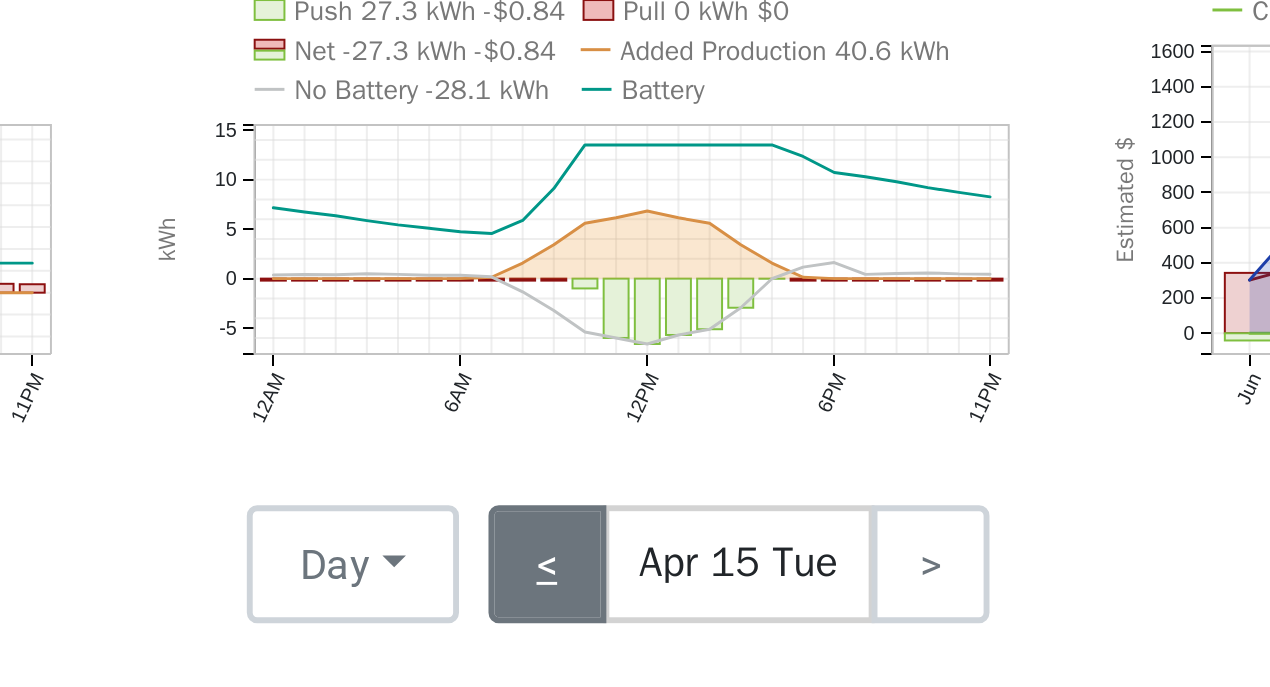 click on "<" at bounding box center [728, 386] 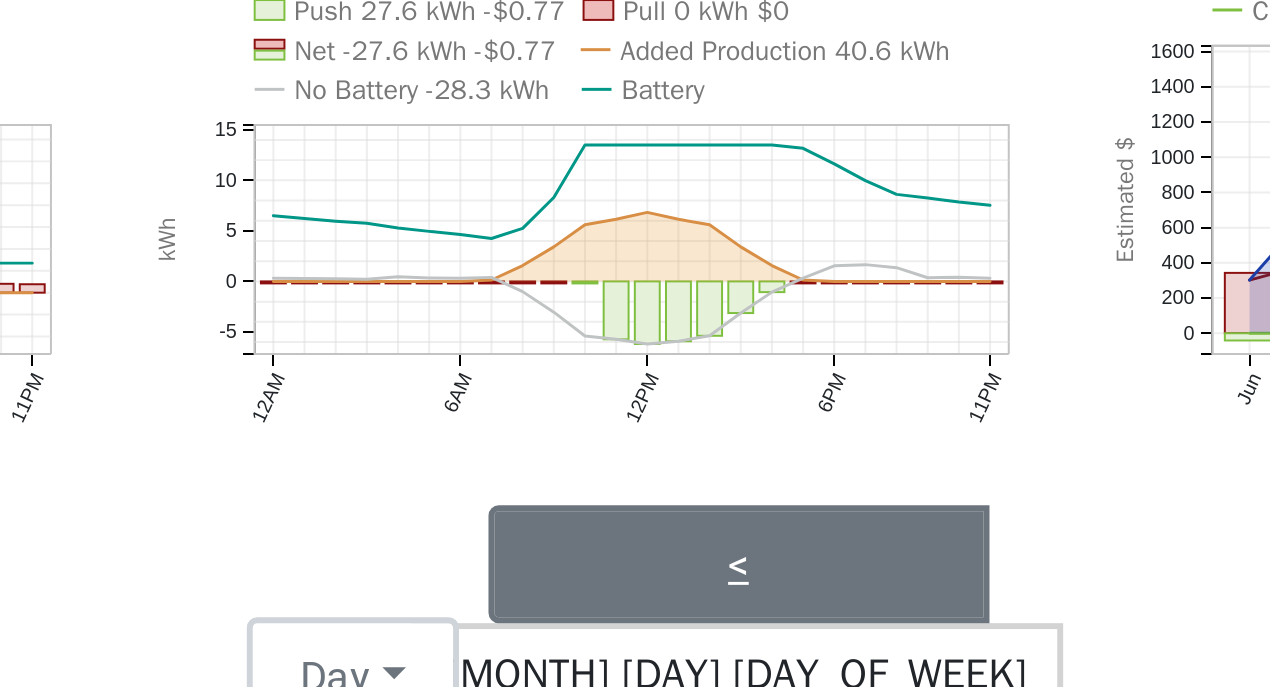 click on "<" at bounding box center (793, 386) 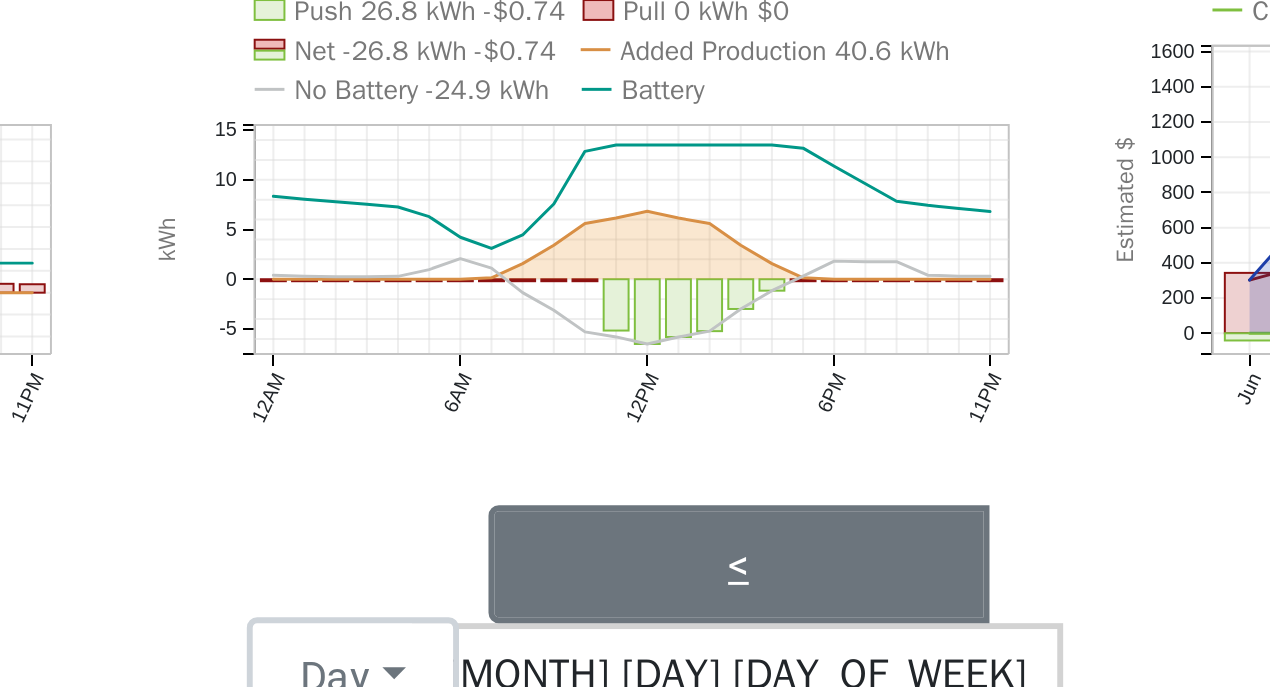 click on "<" at bounding box center (793, 386) 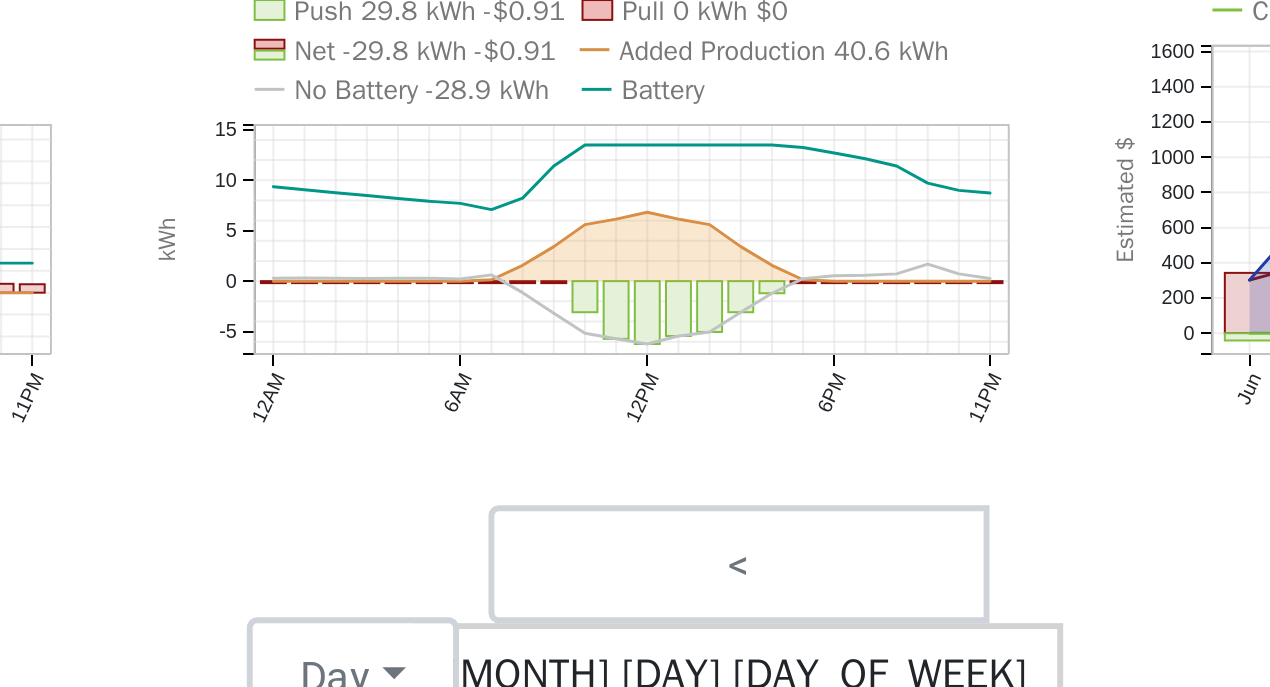 click on ">" at bounding box center (793, 461) 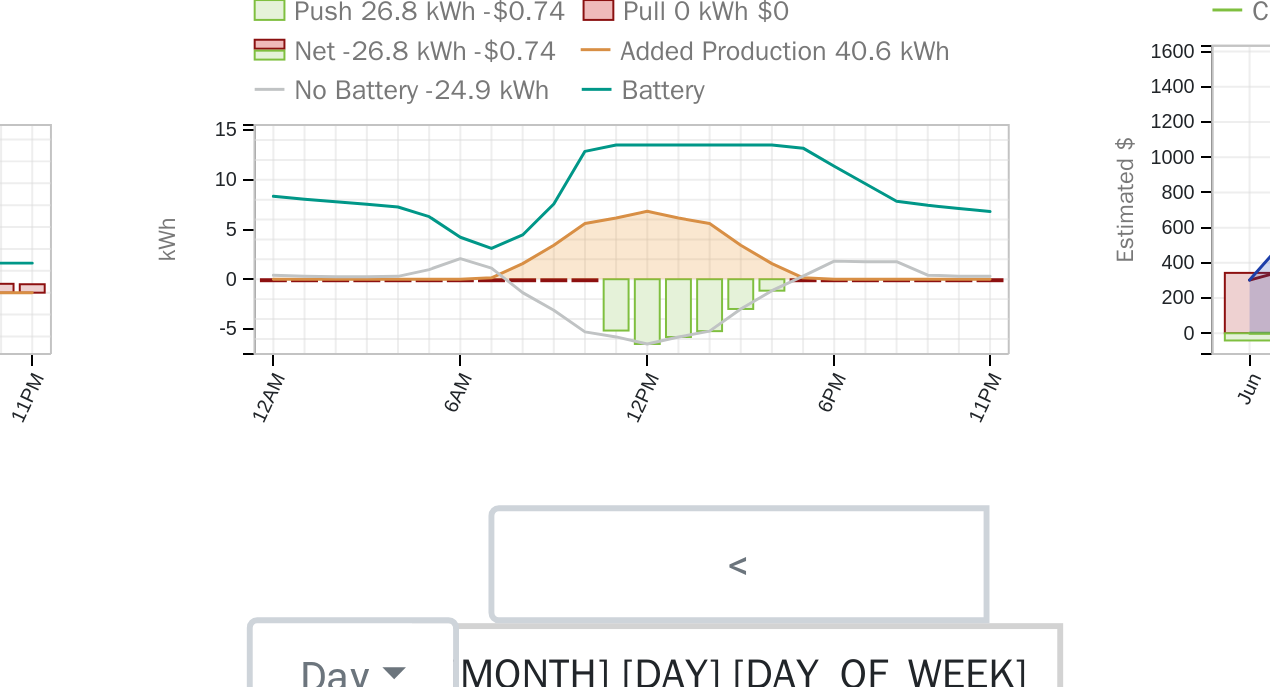click on ">" at bounding box center [793, 461] 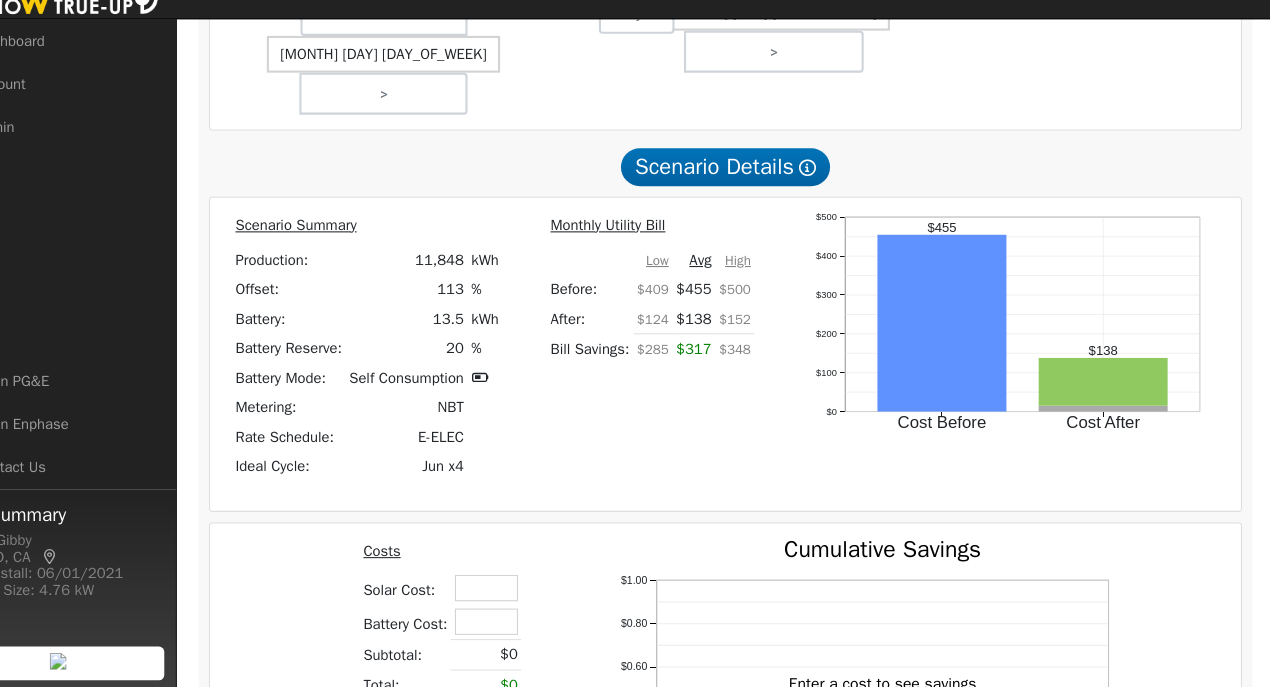 scroll, scrollTop: 1584, scrollLeft: 0, axis: vertical 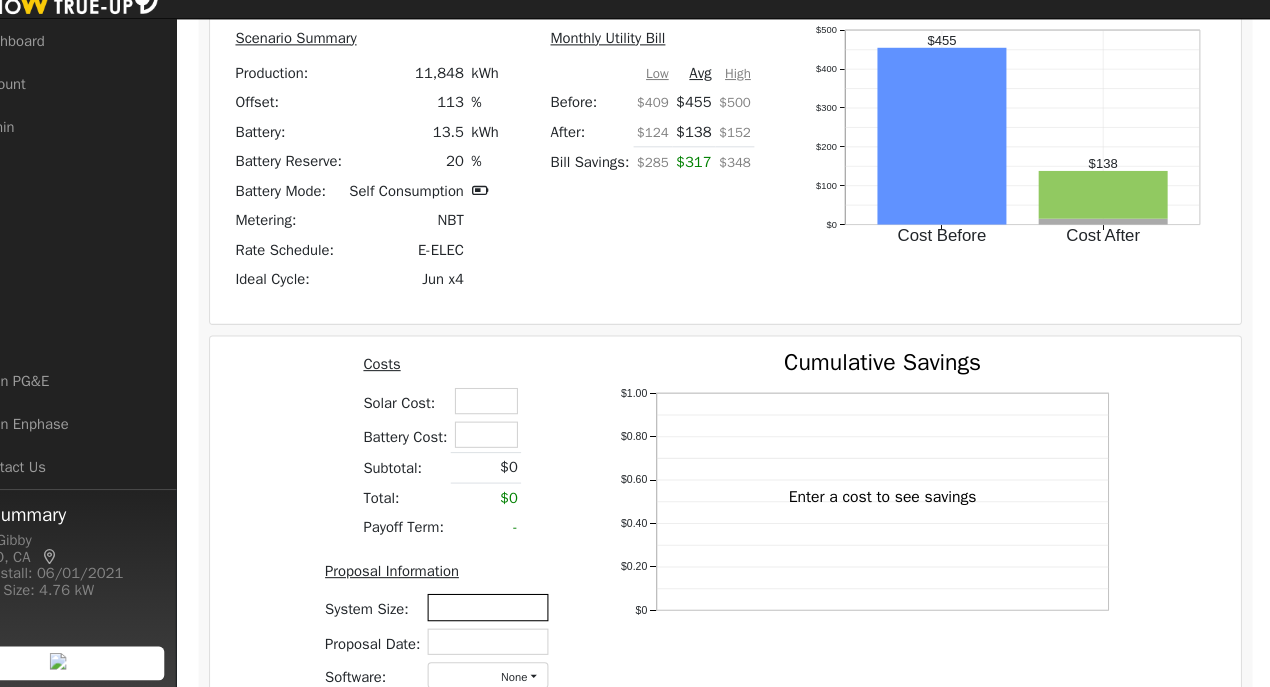 click at bounding box center (521, 610) 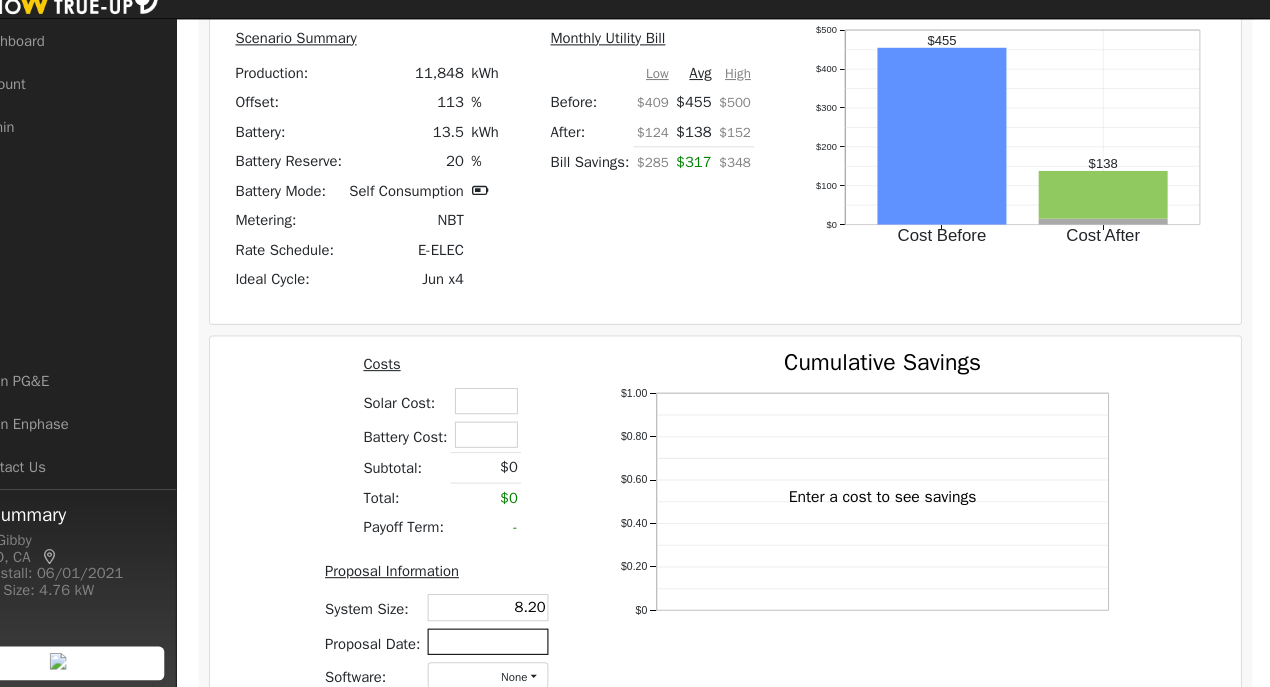 type on "8.20" 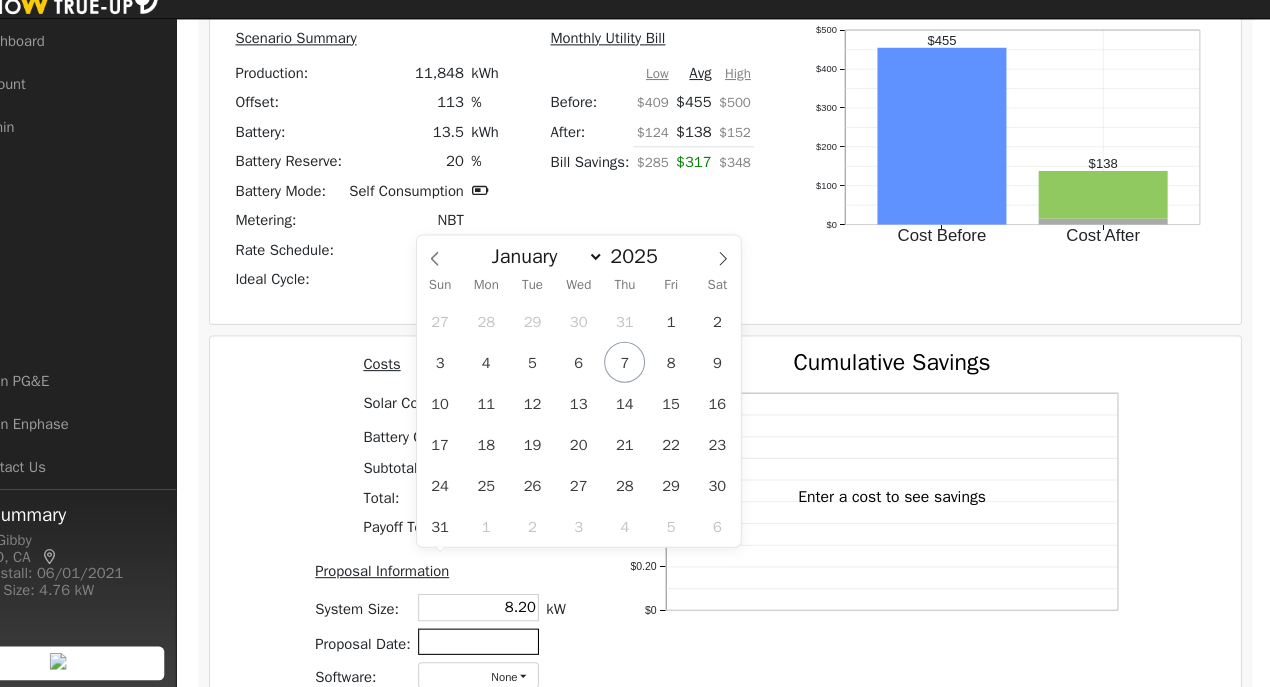 click at bounding box center [512, 643] 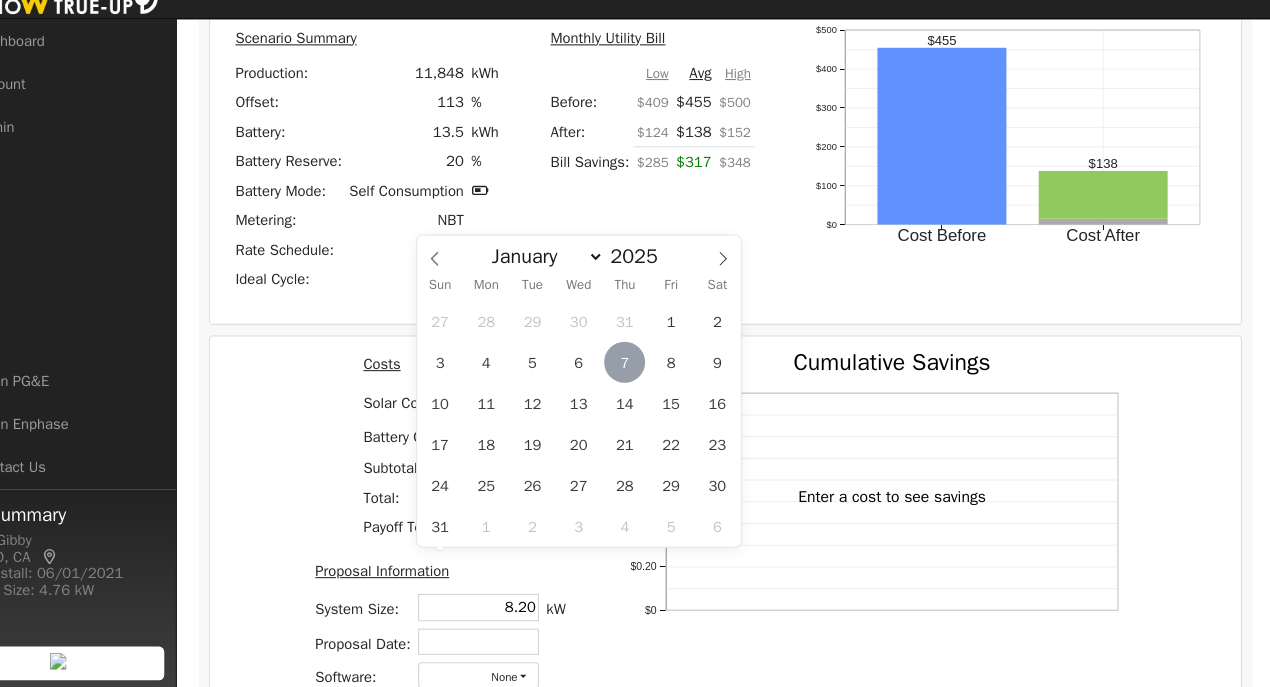 click on "7" at bounding box center (651, 377) 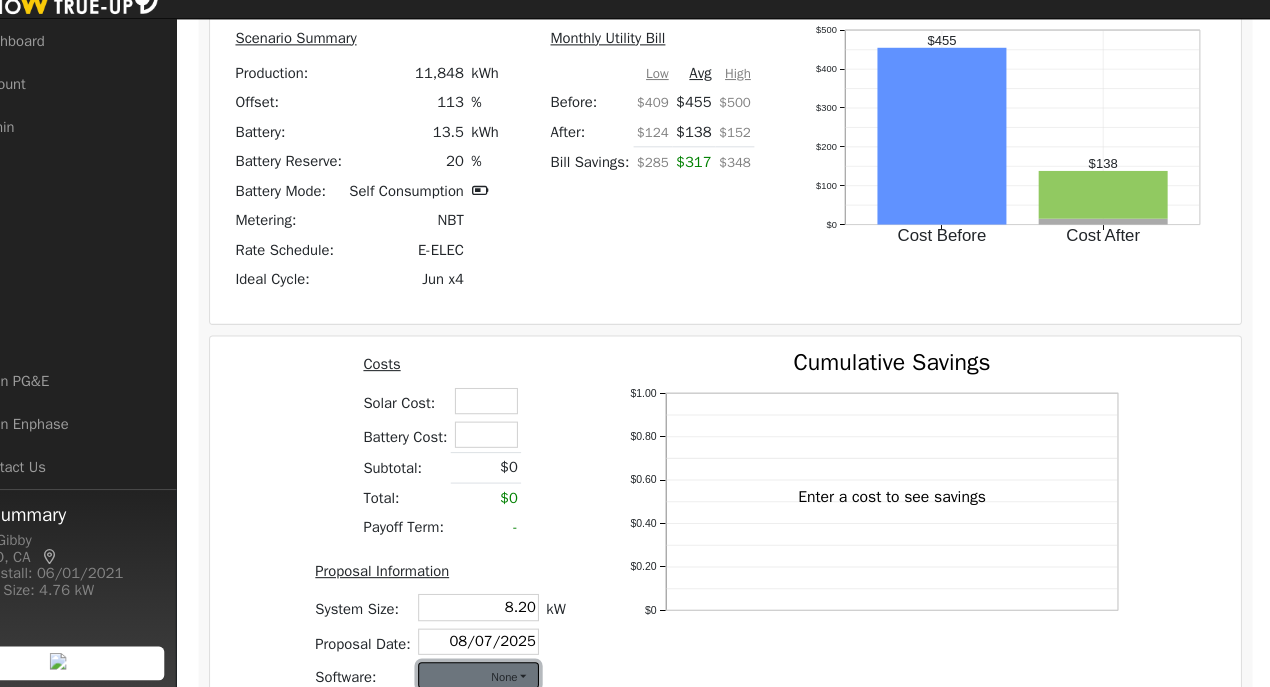 click on "None" at bounding box center (512, 675) 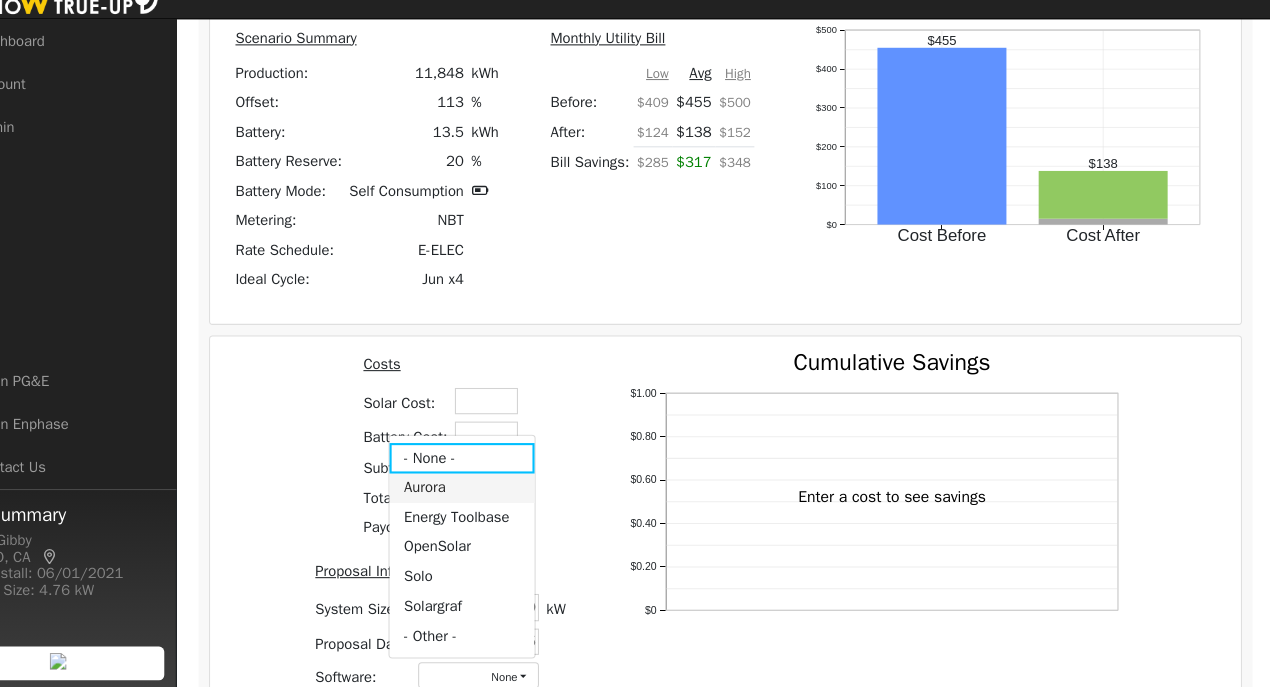 click on "Aurora" at bounding box center [496, 497] 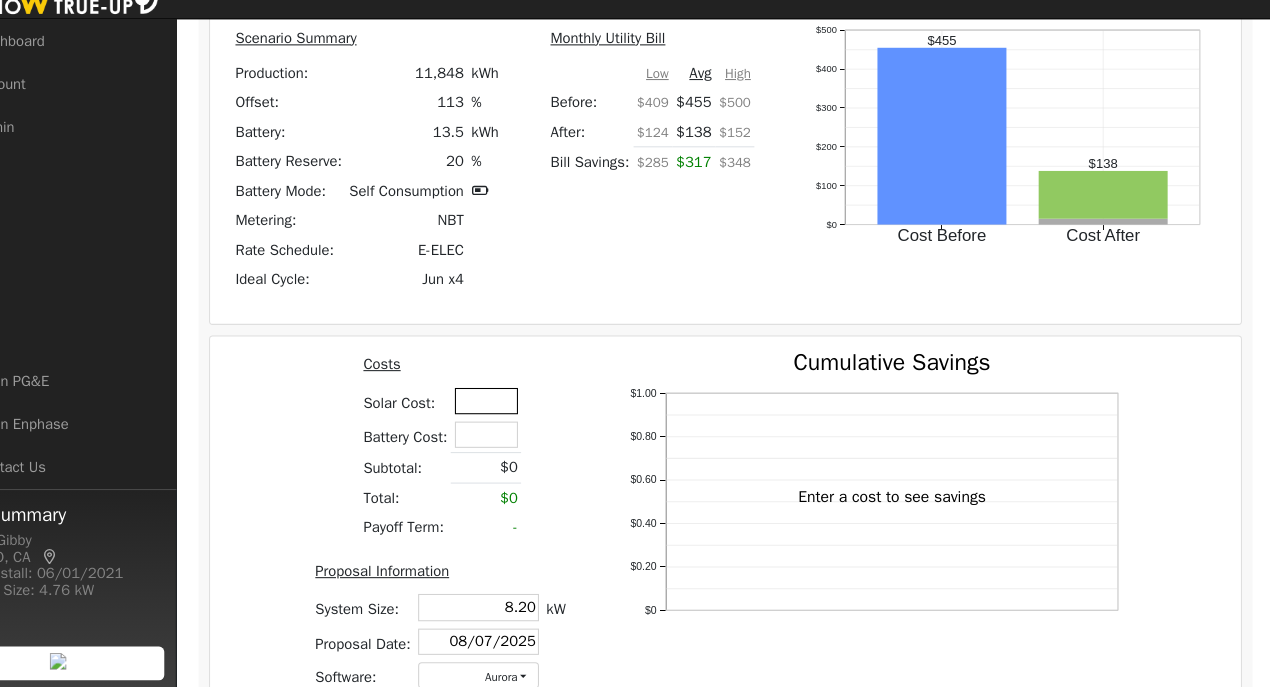 click at bounding box center (520, 414) 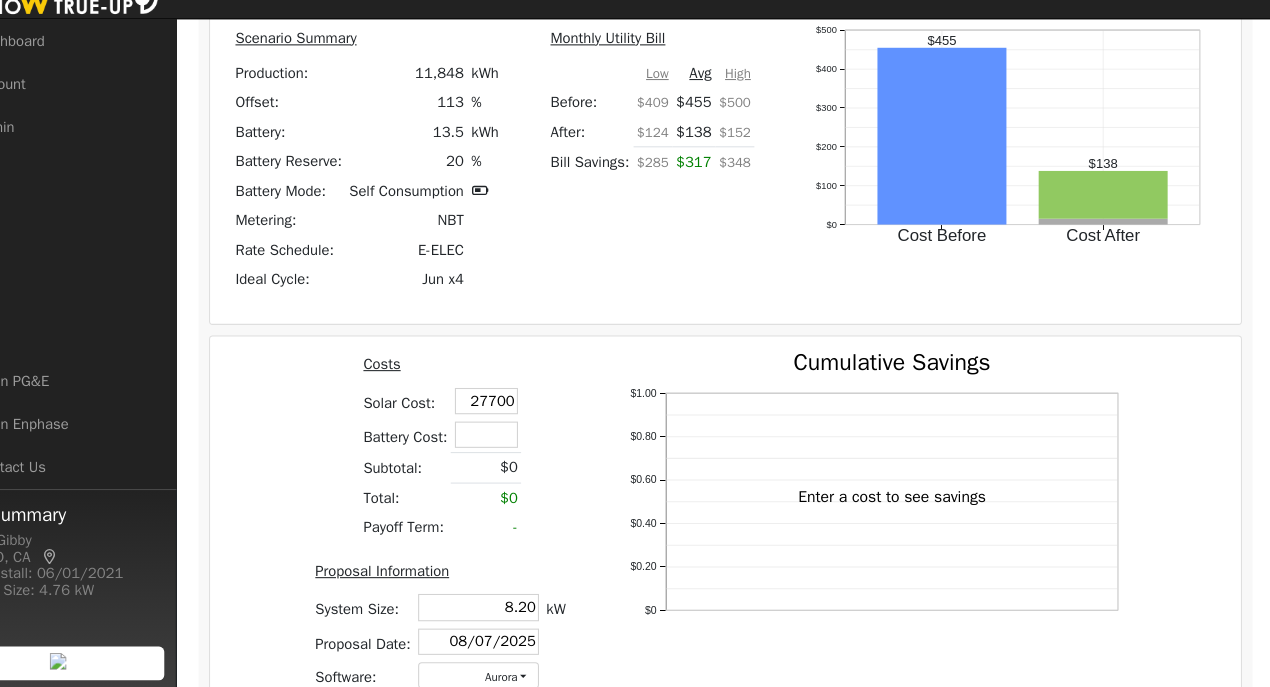type on "$27,700" 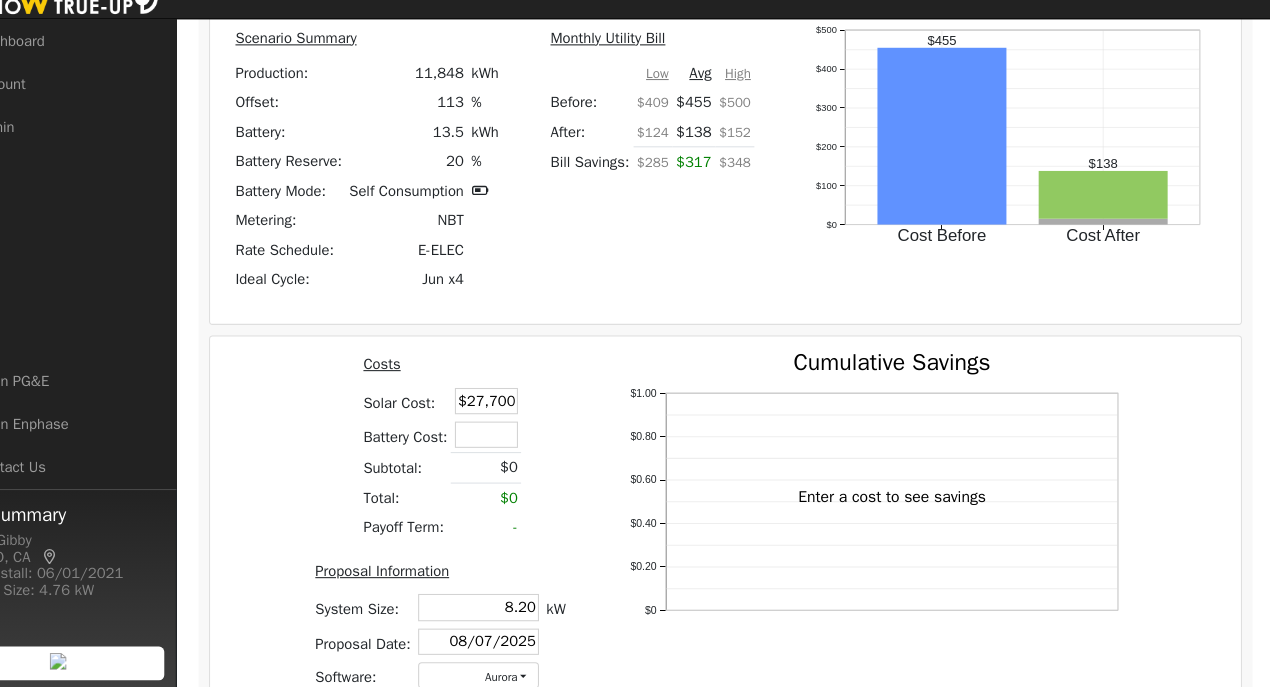 click on "Costs  Solar Cost:  $27,700  Battery Cost:  Subtotal: $0 Total: $0 Payoff Term: - Proposal Information  System Size:  8.20 8.20 kW Proposal Date: [DATE] [DATE] Software: Aurora - None - Aurora Energy Toolbase OpenSolar Solo Solargraf - Other - Aurora" at bounding box center (477, 536) 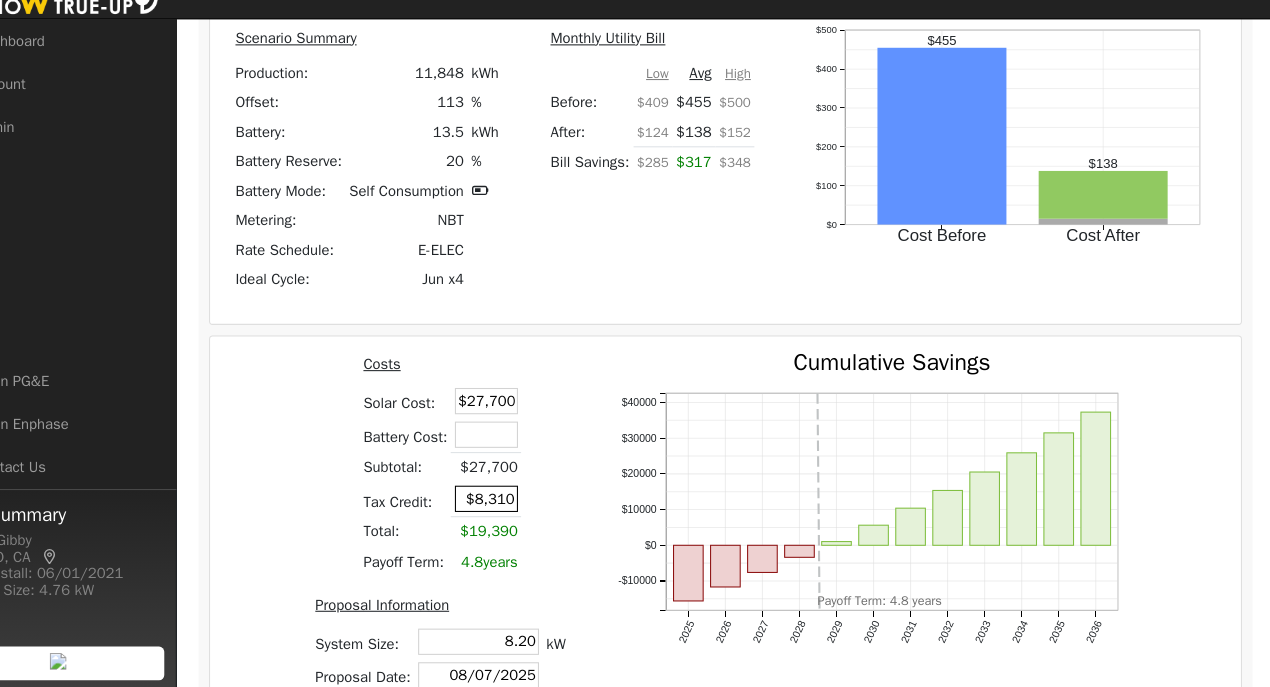 click on "$8,310" at bounding box center (520, 507) 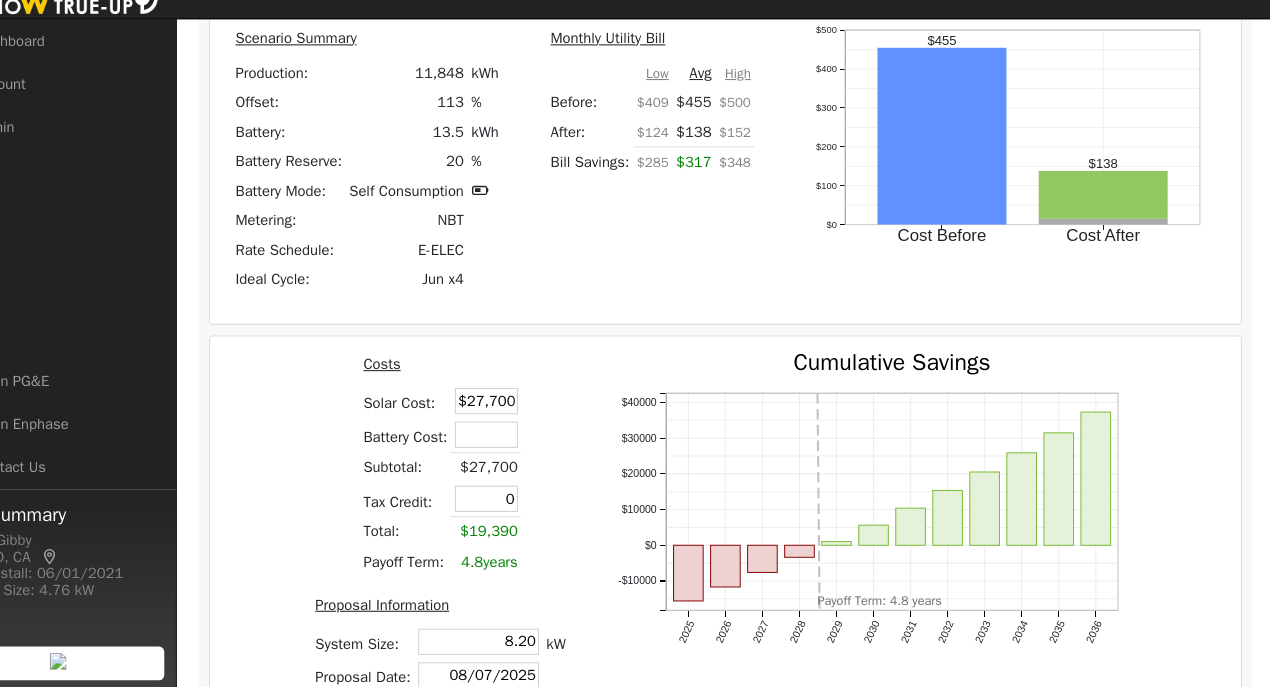 type on "$0" 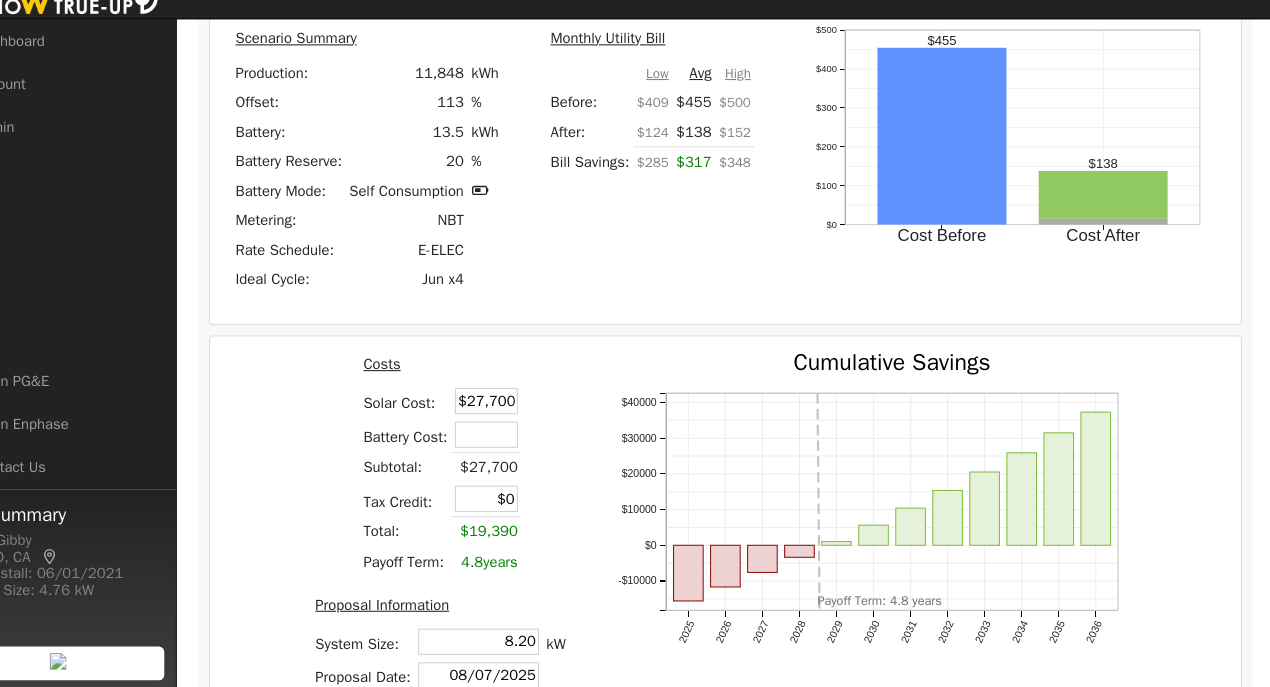 click on "Costs  Solar Cost:  $27,700  Battery Cost:  Subtotal: $27,700  Tax Credit:  $0 Total: $19,390 Payoff Term: 4.8  years Proposal Information  System Size:  8.20 8.20 kW Proposal Date: [DATE] [DATE] Software: Aurora - None - Aurora Energy Toolbase OpenSolar Solo Solargraf - Other - Aurora" at bounding box center [477, 552] 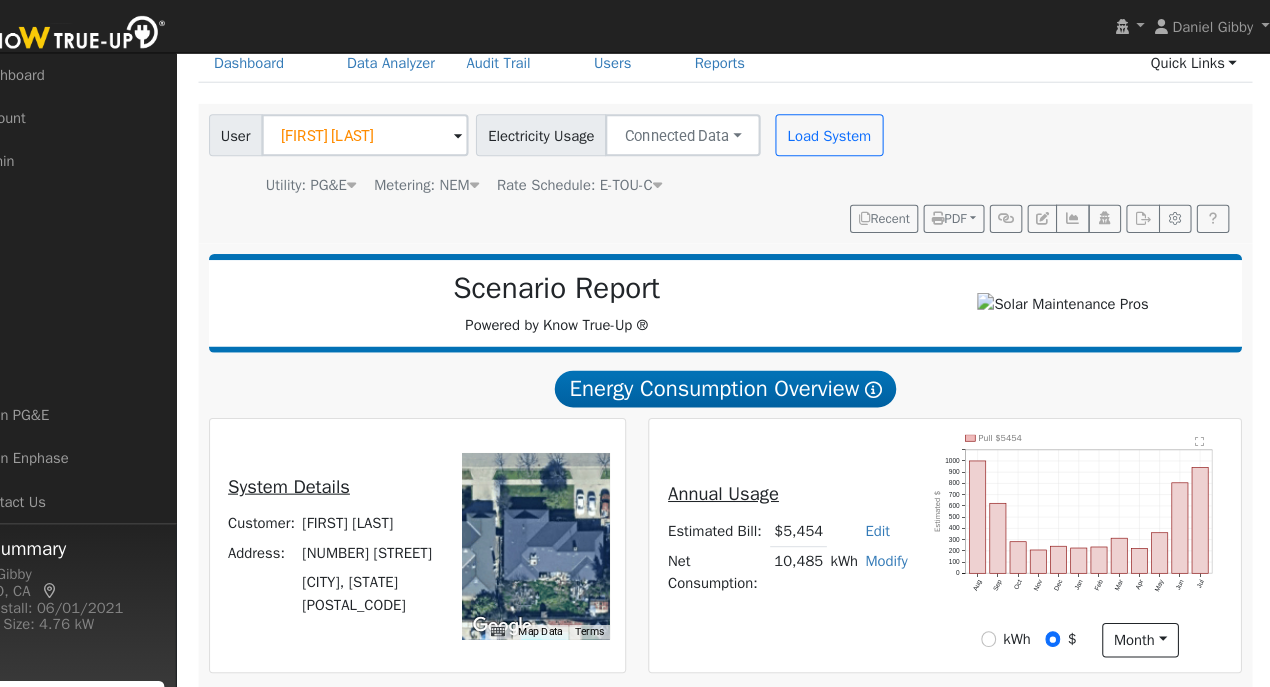 scroll, scrollTop: 0, scrollLeft: 0, axis: both 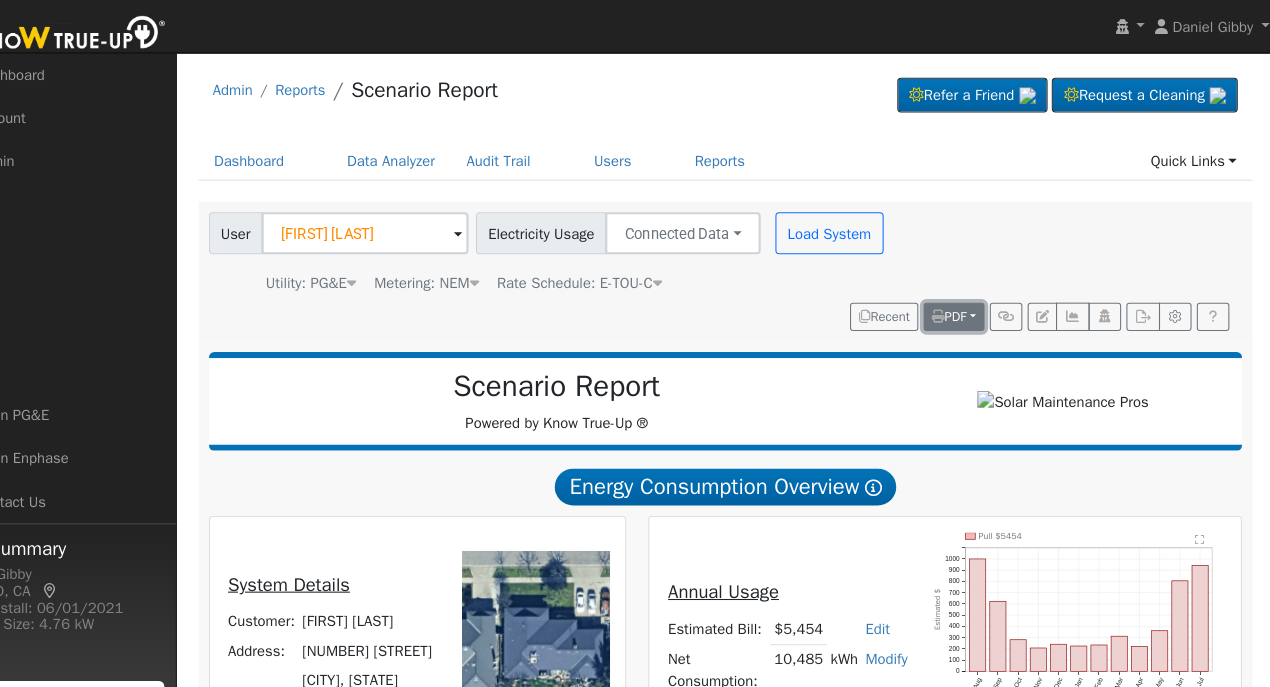 click on "PDF" at bounding box center [960, 301] 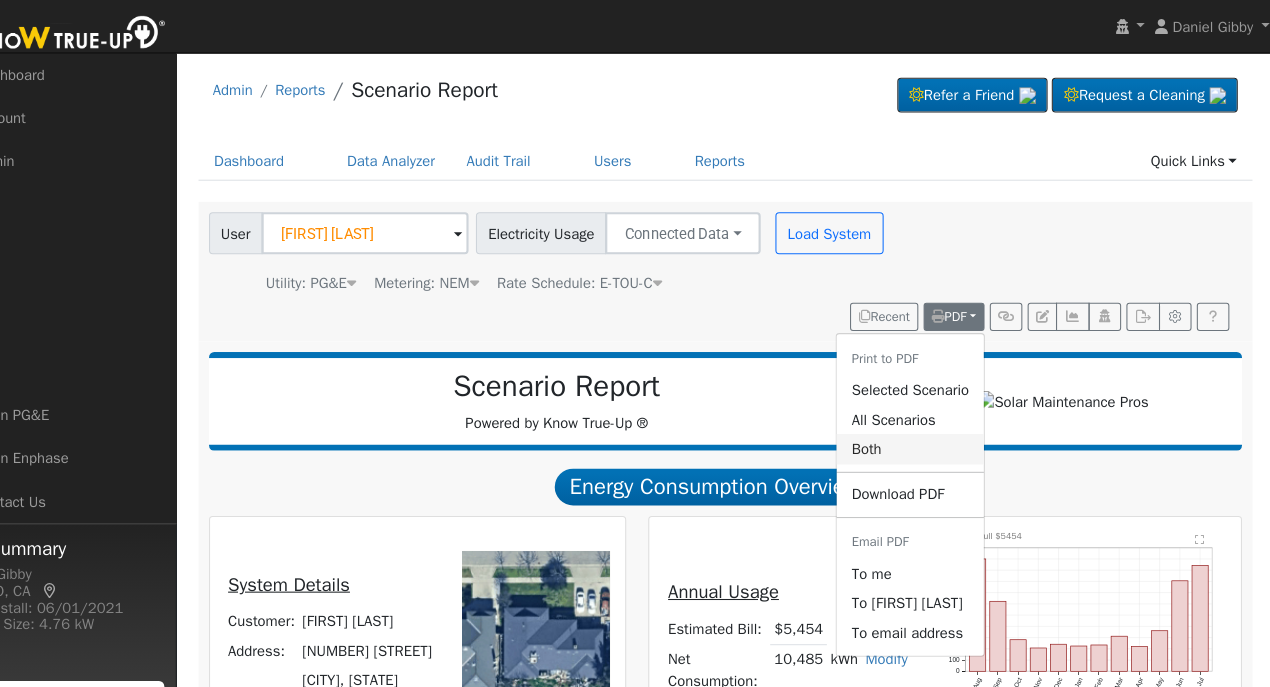 click on "Both" at bounding box center [924, 427] 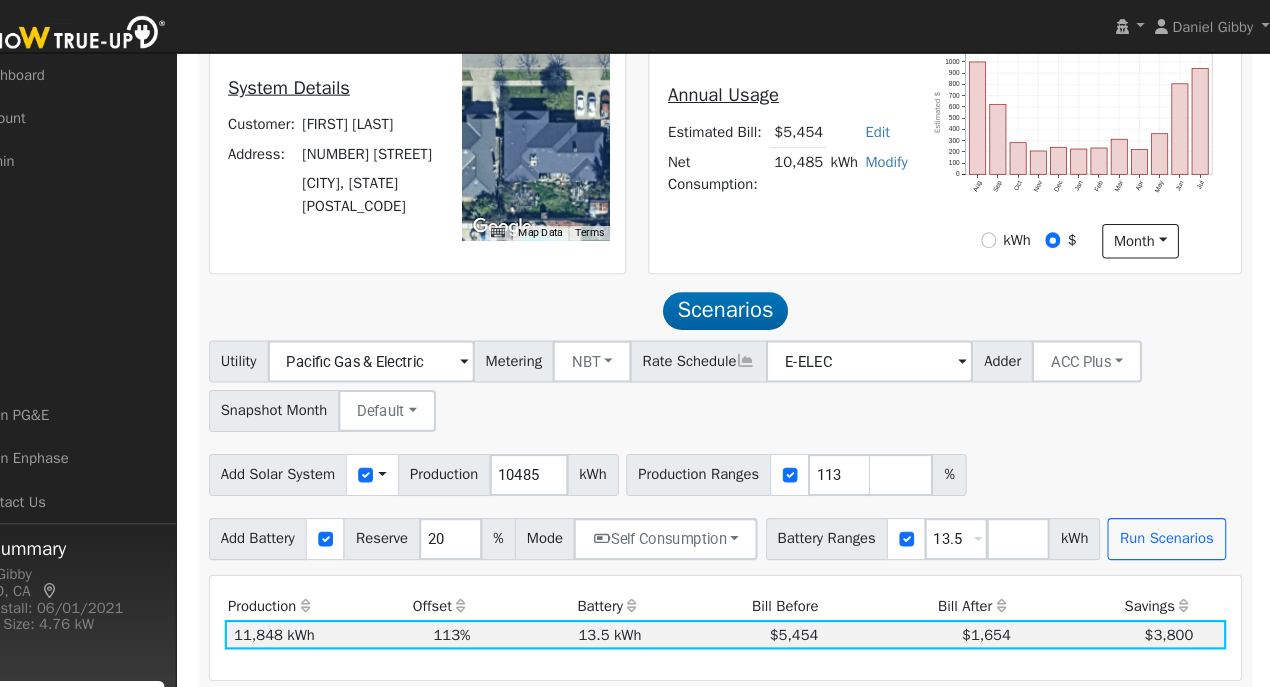 scroll, scrollTop: 373, scrollLeft: 0, axis: vertical 